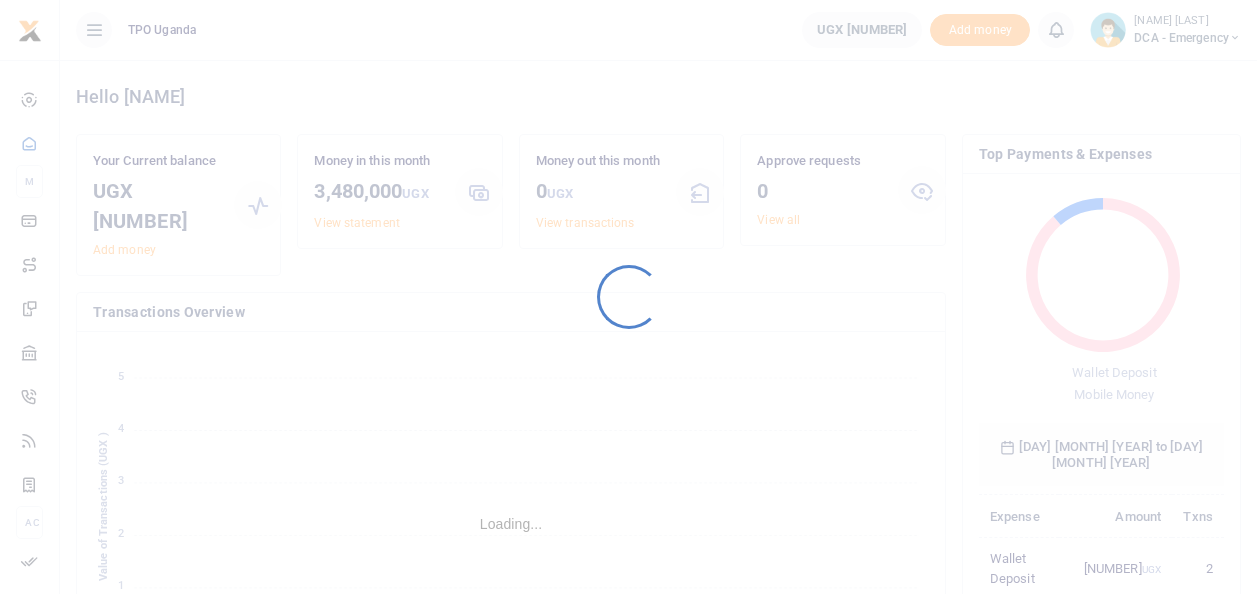 scroll, scrollTop: 0, scrollLeft: 0, axis: both 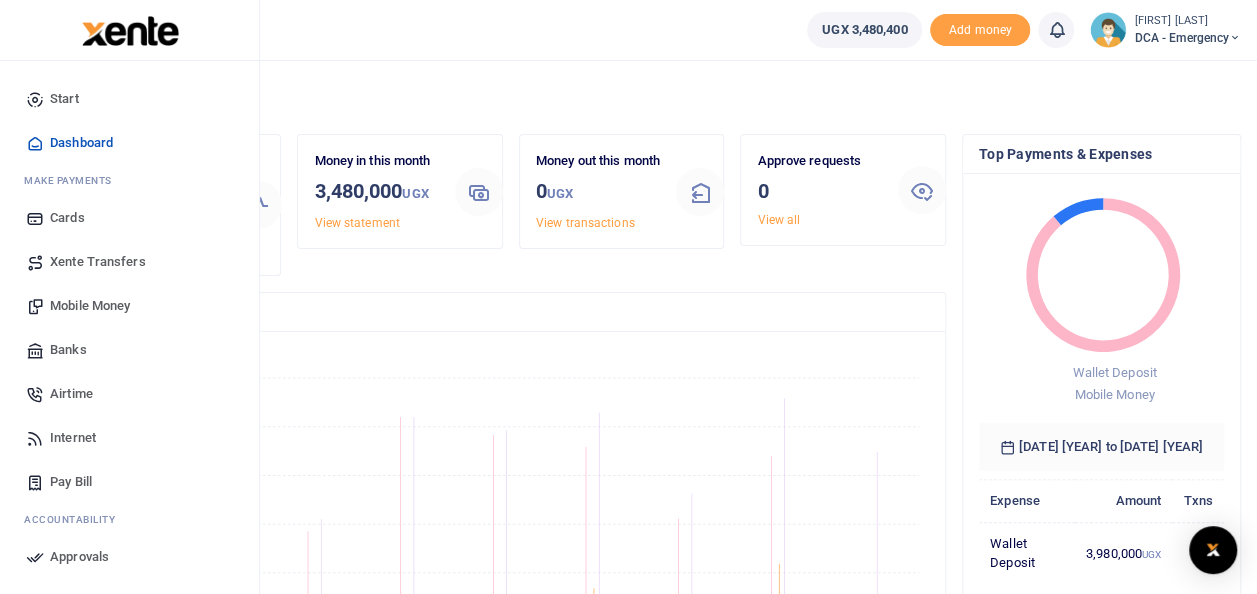 click on "Mobile Money" at bounding box center [90, 306] 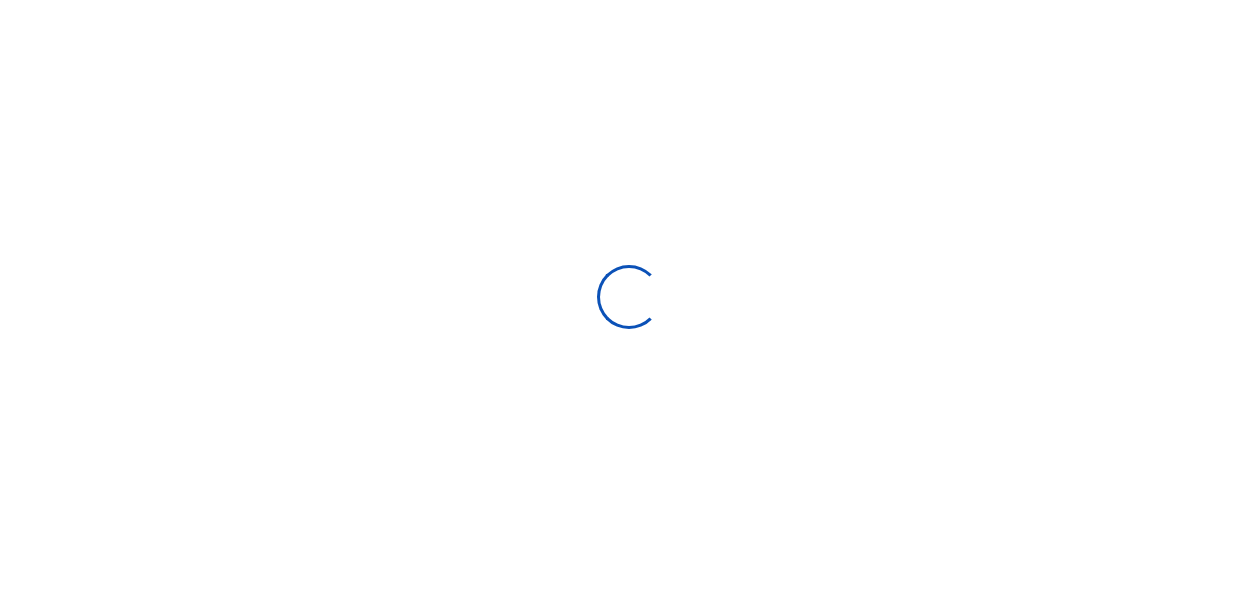 scroll, scrollTop: 0, scrollLeft: 0, axis: both 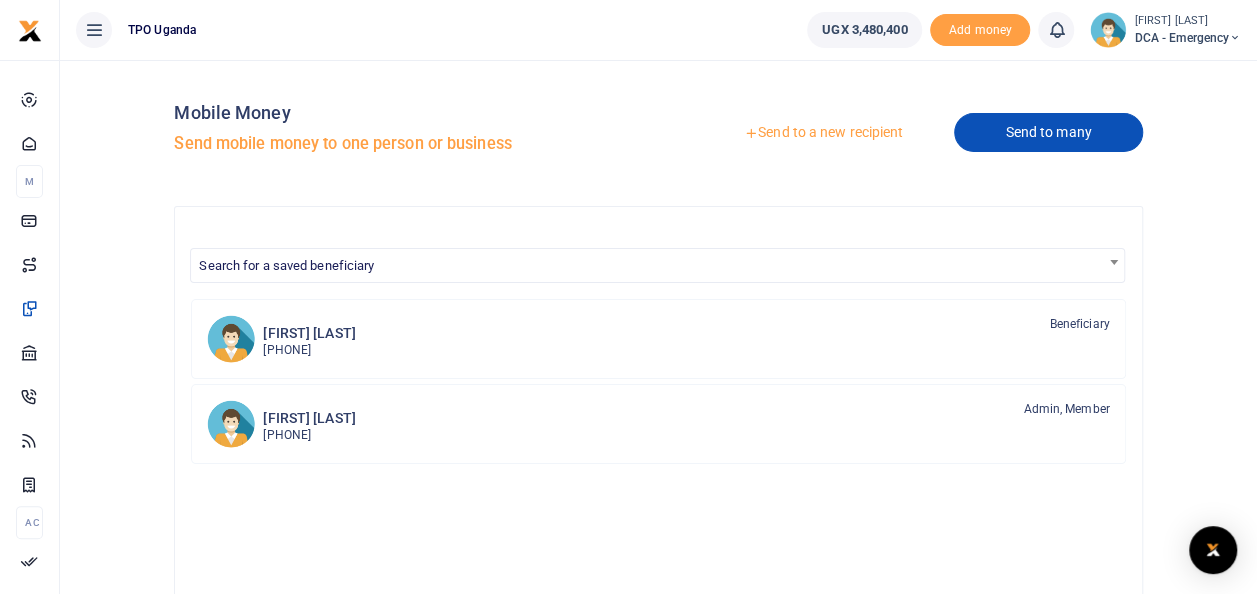 click on "Send to many" at bounding box center [1048, 132] 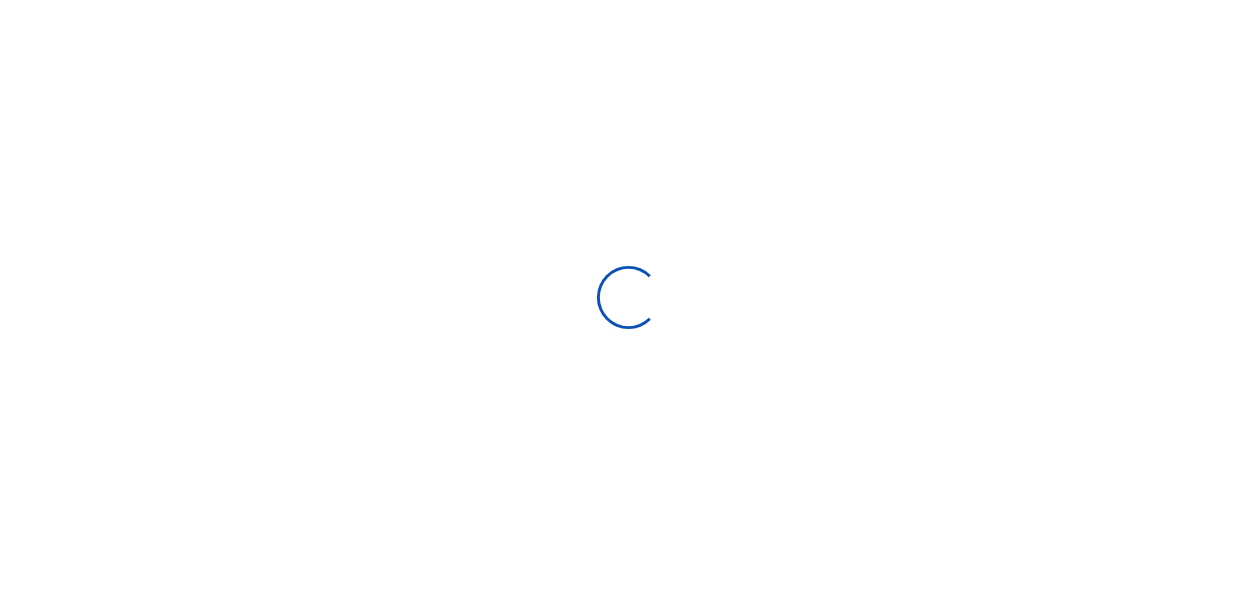 scroll, scrollTop: 0, scrollLeft: 0, axis: both 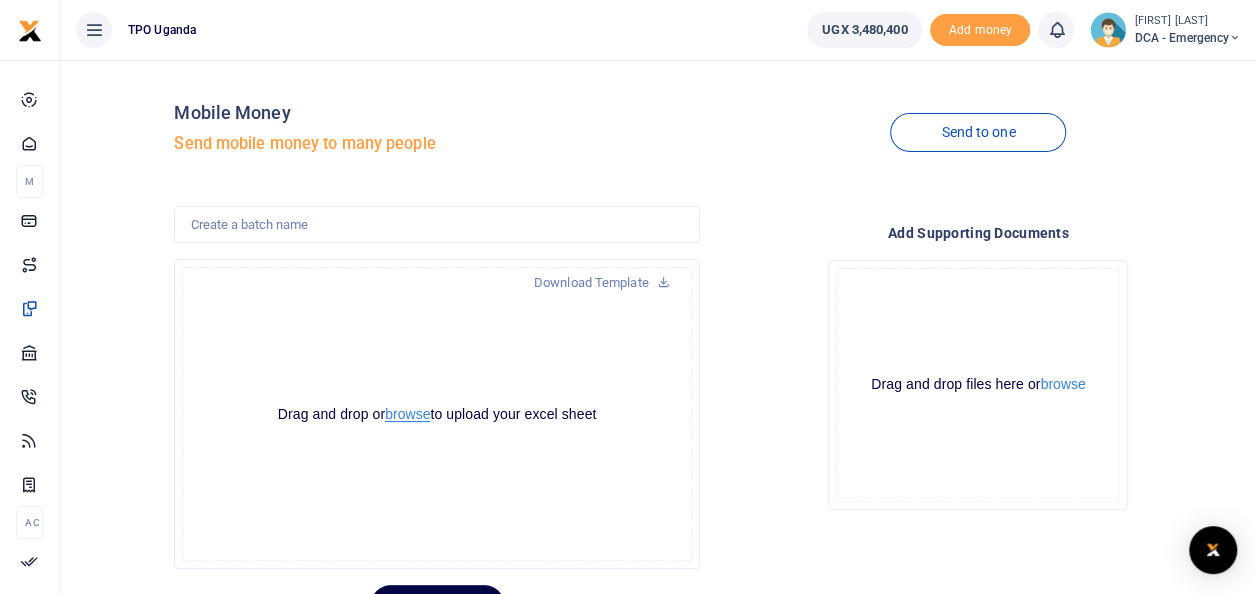 click on "browse" at bounding box center (407, 414) 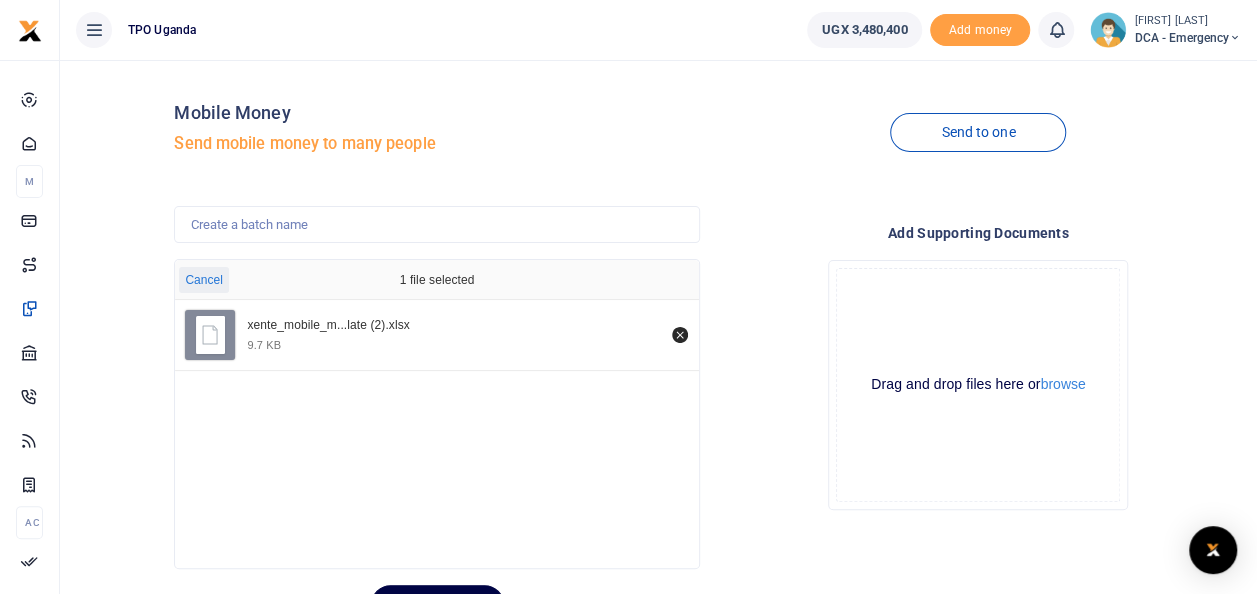 scroll, scrollTop: 97, scrollLeft: 0, axis: vertical 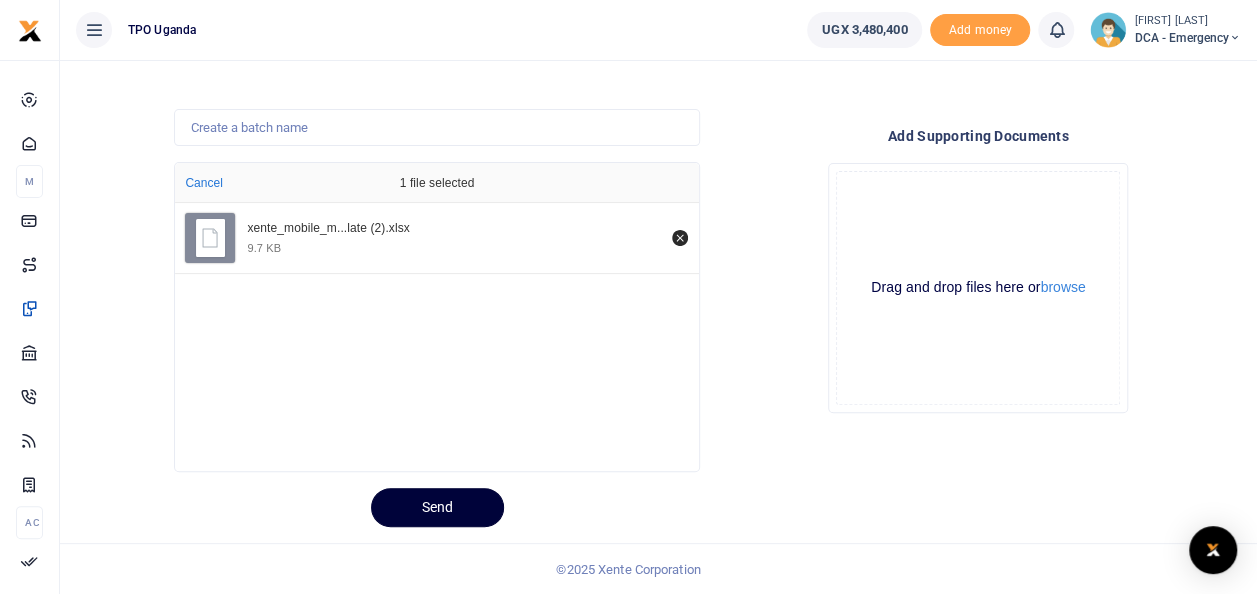 click on "Send" at bounding box center [437, 507] 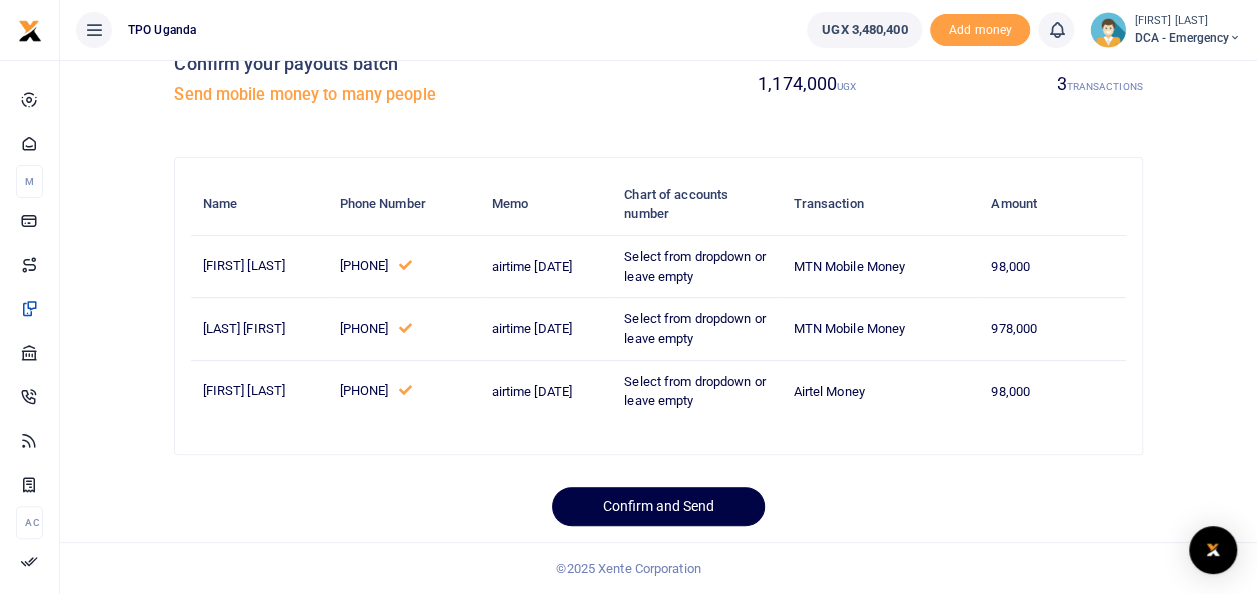 scroll, scrollTop: 105, scrollLeft: 0, axis: vertical 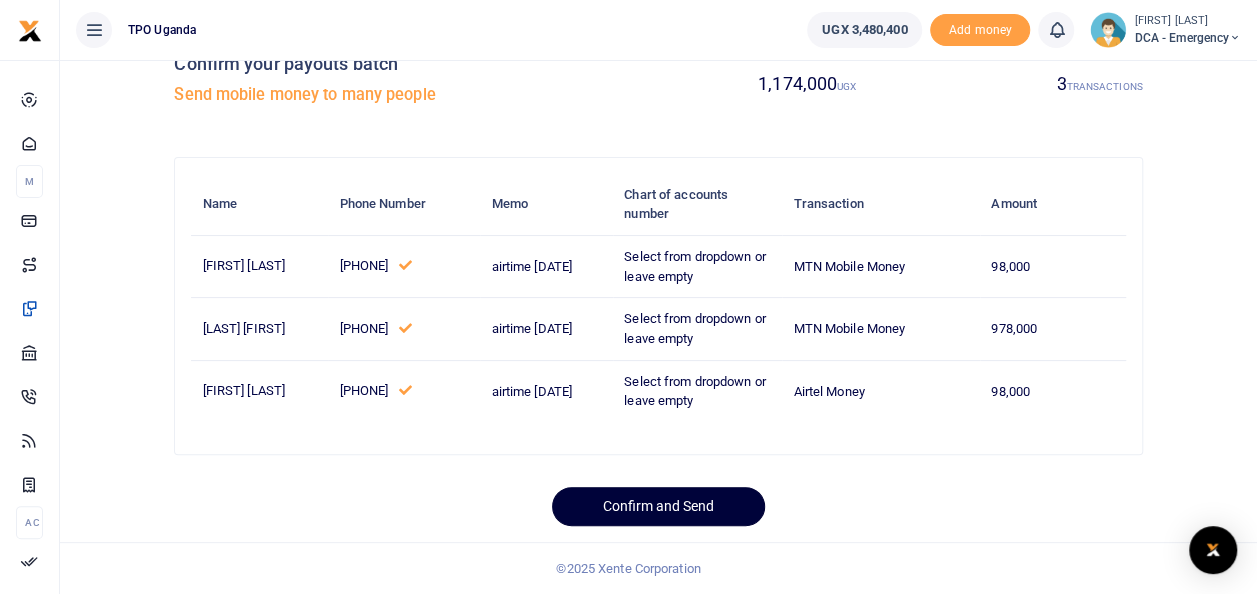click on "Confirm and Send" at bounding box center (658, 506) 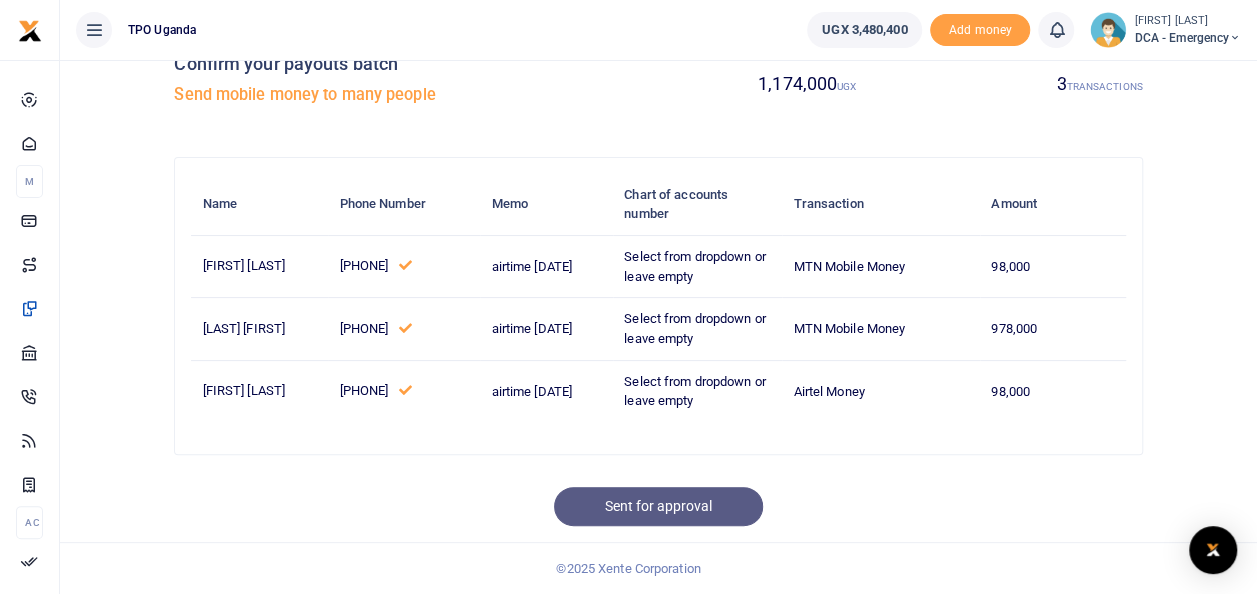 scroll, scrollTop: 105, scrollLeft: 0, axis: vertical 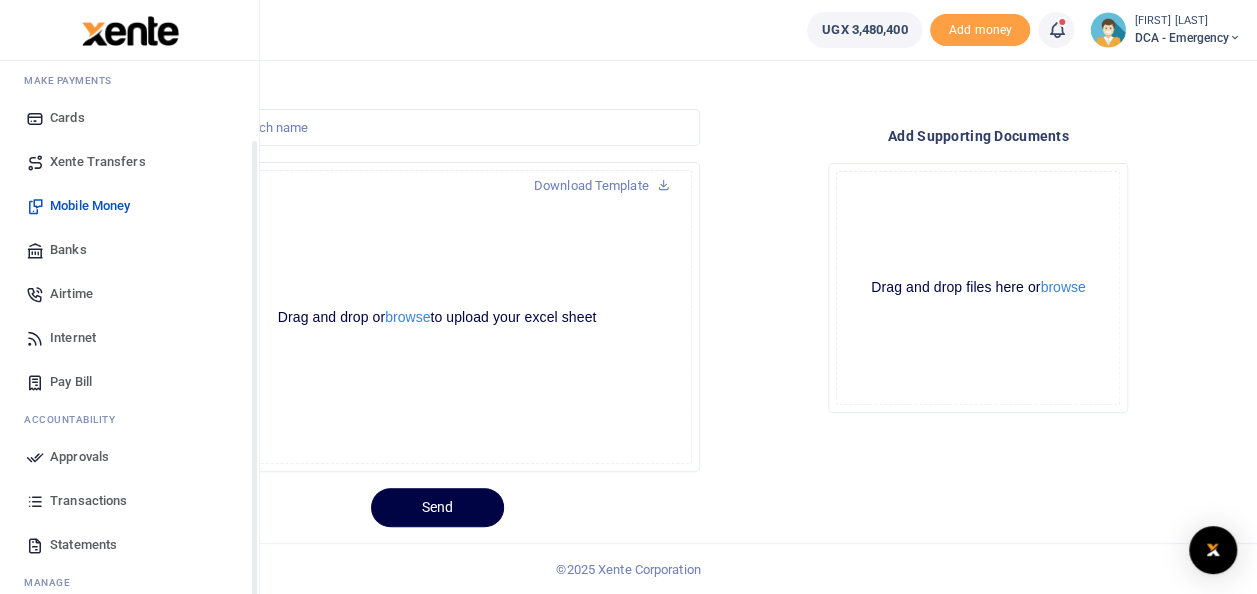 click on "Approvals" at bounding box center (79, 457) 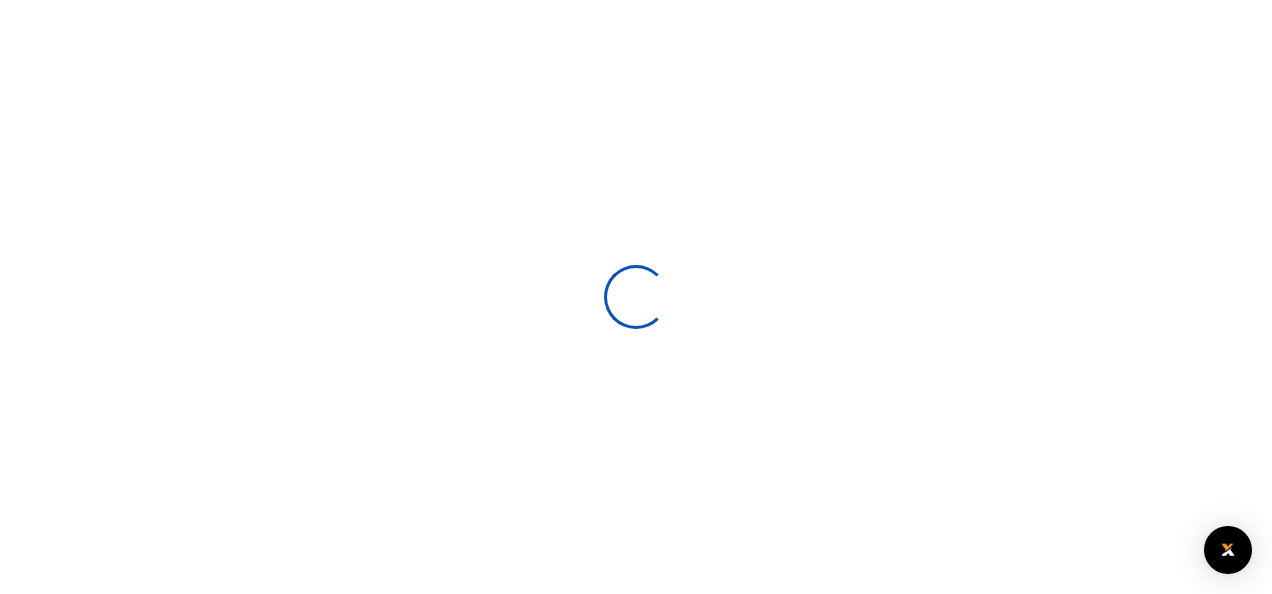 scroll, scrollTop: 0, scrollLeft: 0, axis: both 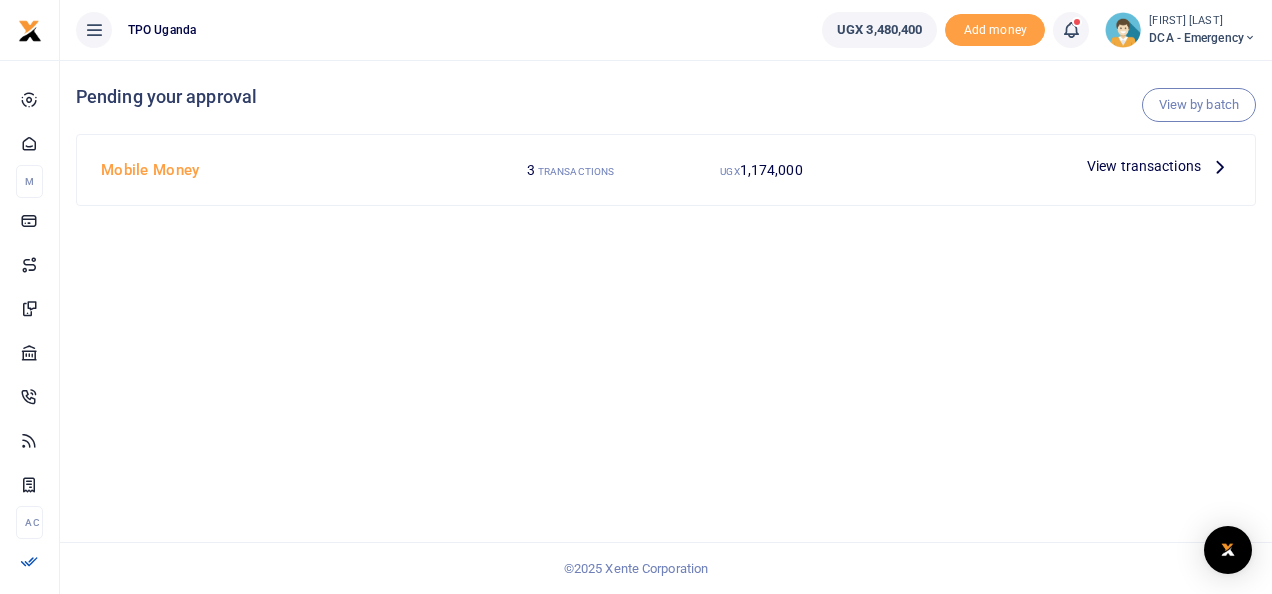 click on "View transactions" at bounding box center (1144, 166) 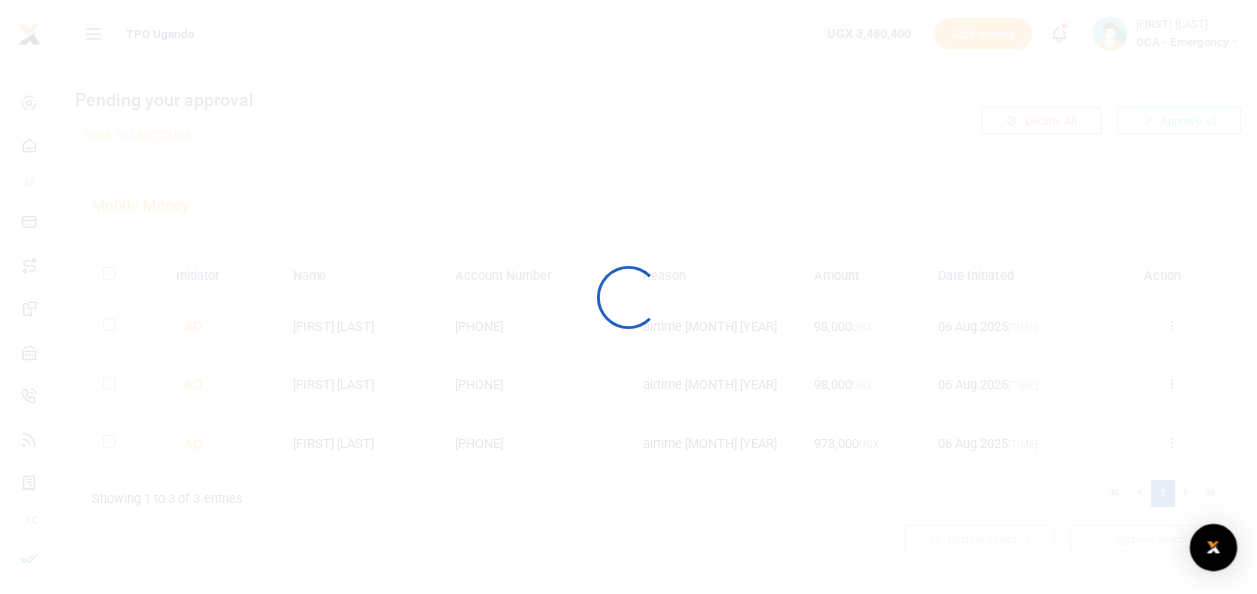 scroll, scrollTop: 0, scrollLeft: 0, axis: both 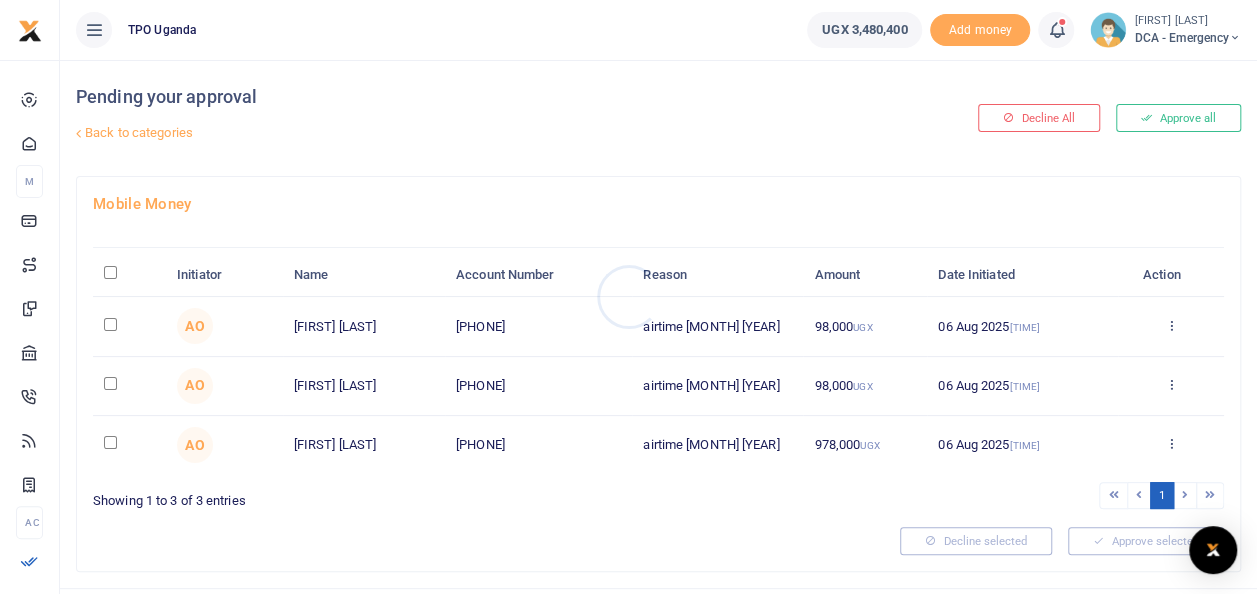 click at bounding box center (628, 297) 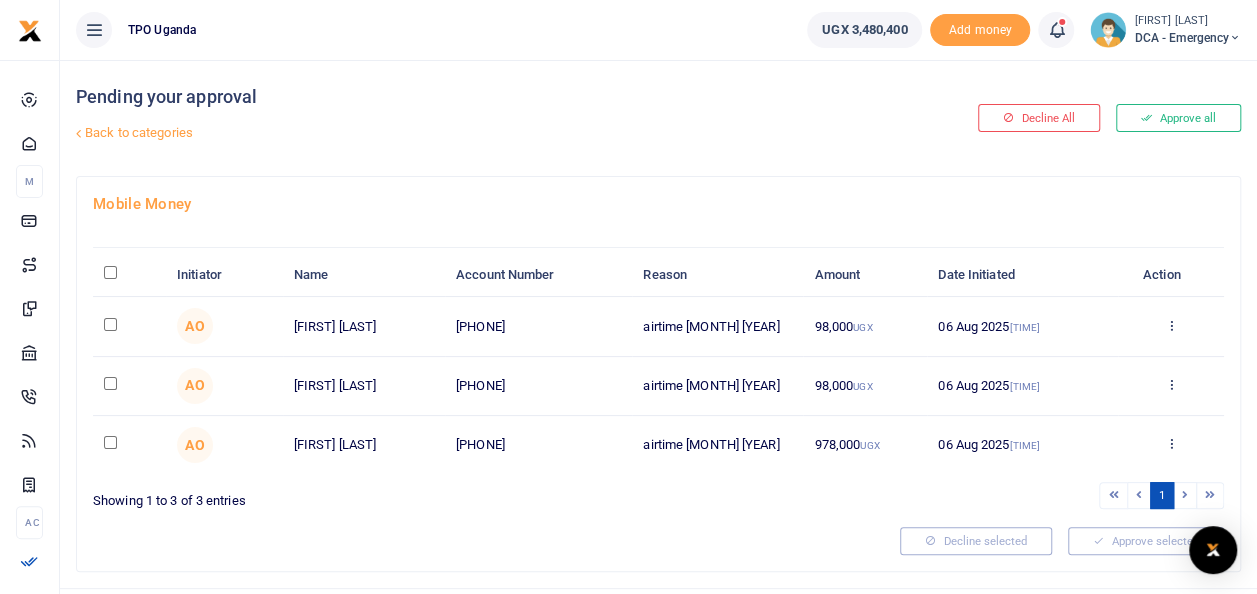 click at bounding box center (110, 272) 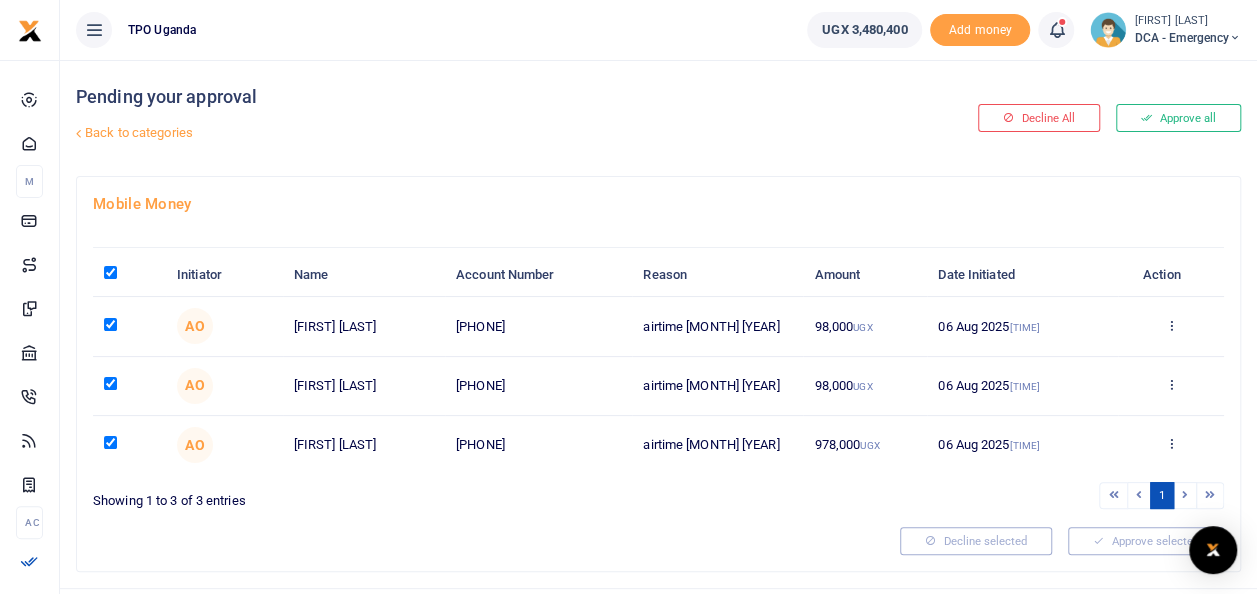 checkbox on "true" 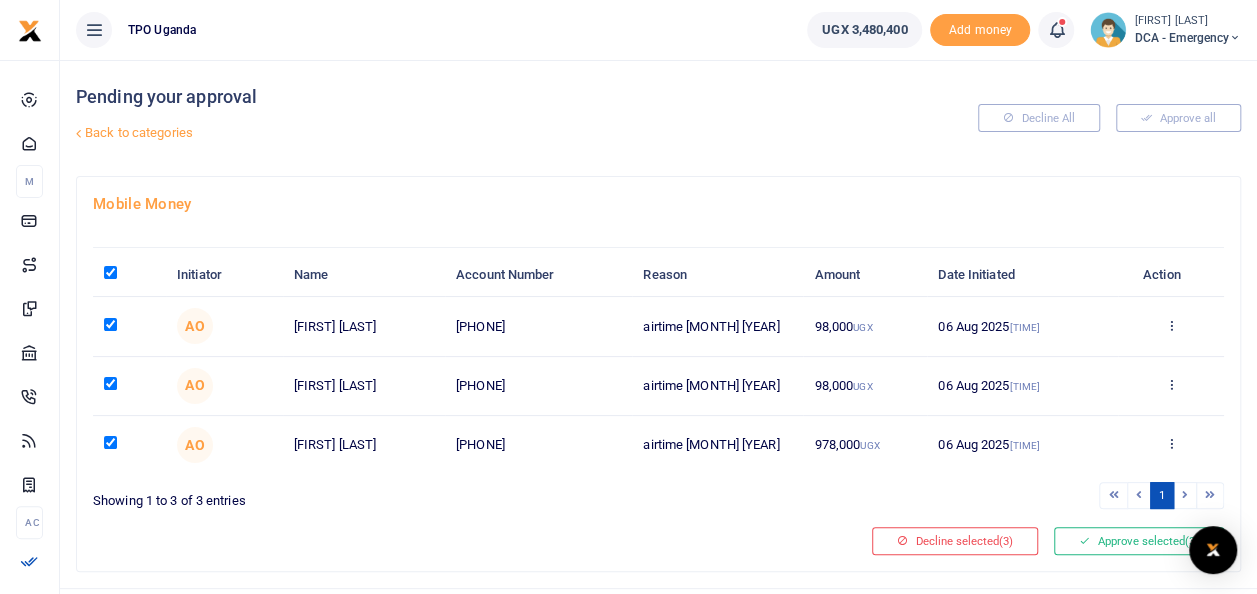 scroll, scrollTop: 42, scrollLeft: 0, axis: vertical 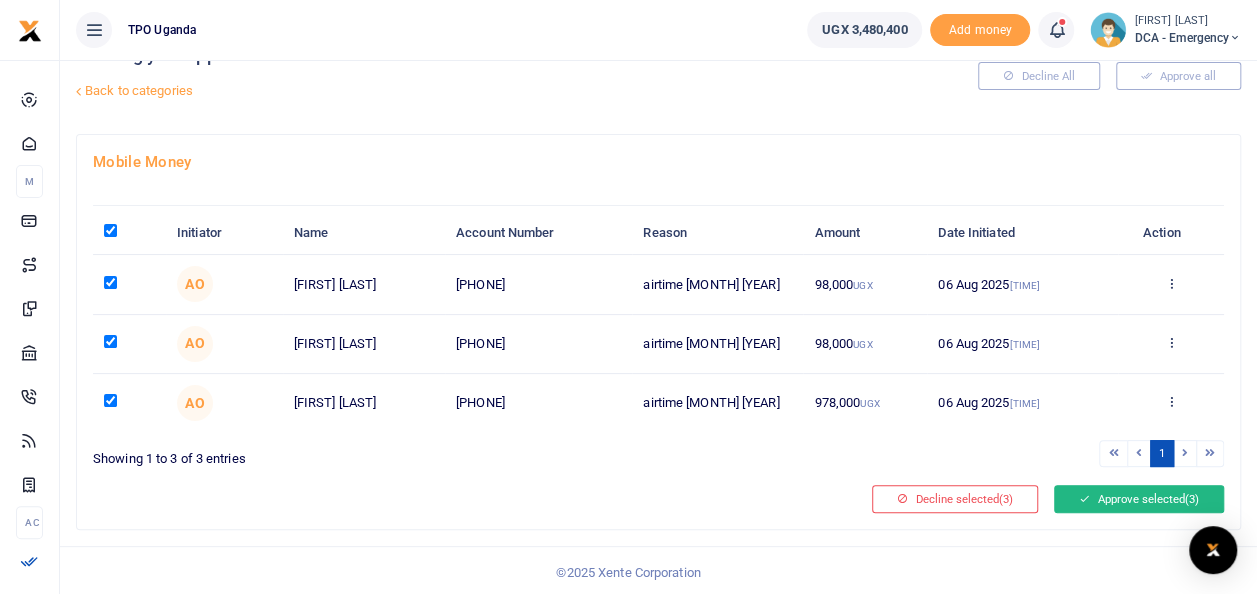 click on "Approve selected  (3)" at bounding box center (1139, 499) 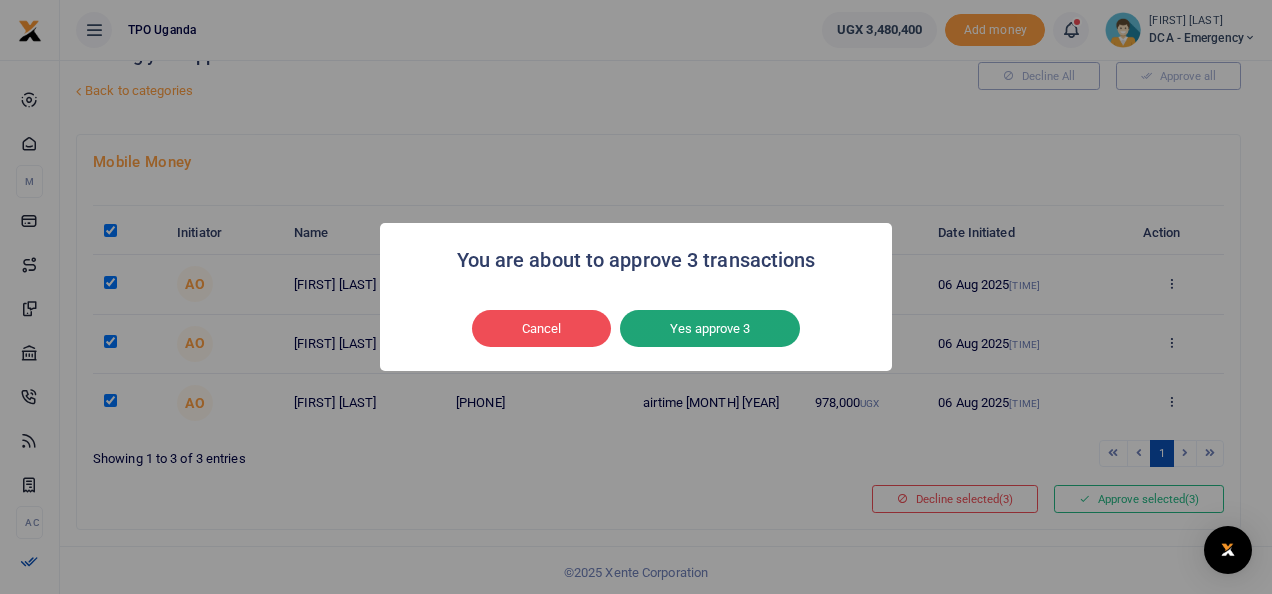 click on "Yes approve 3" at bounding box center (710, 329) 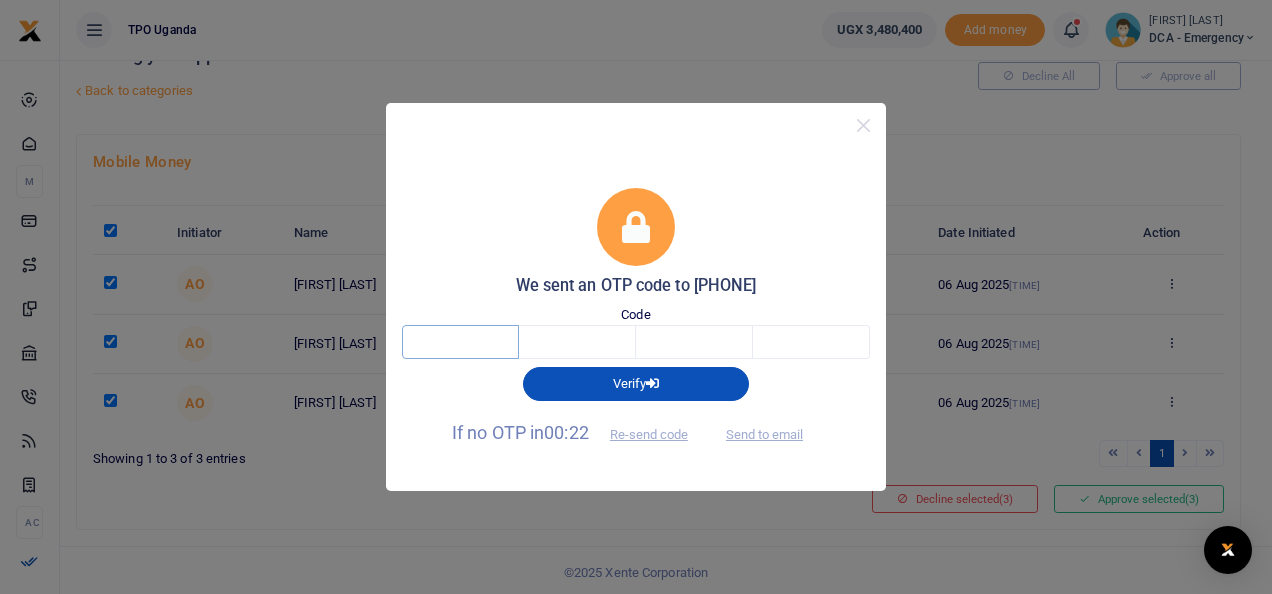 click at bounding box center [460, 342] 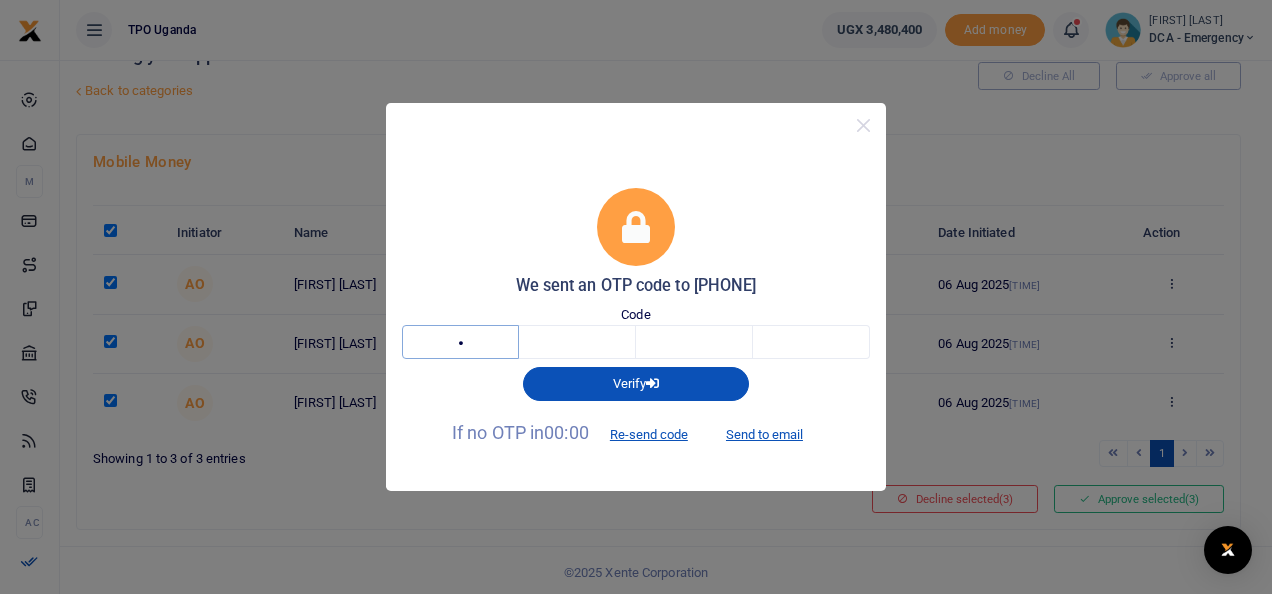 type on "2" 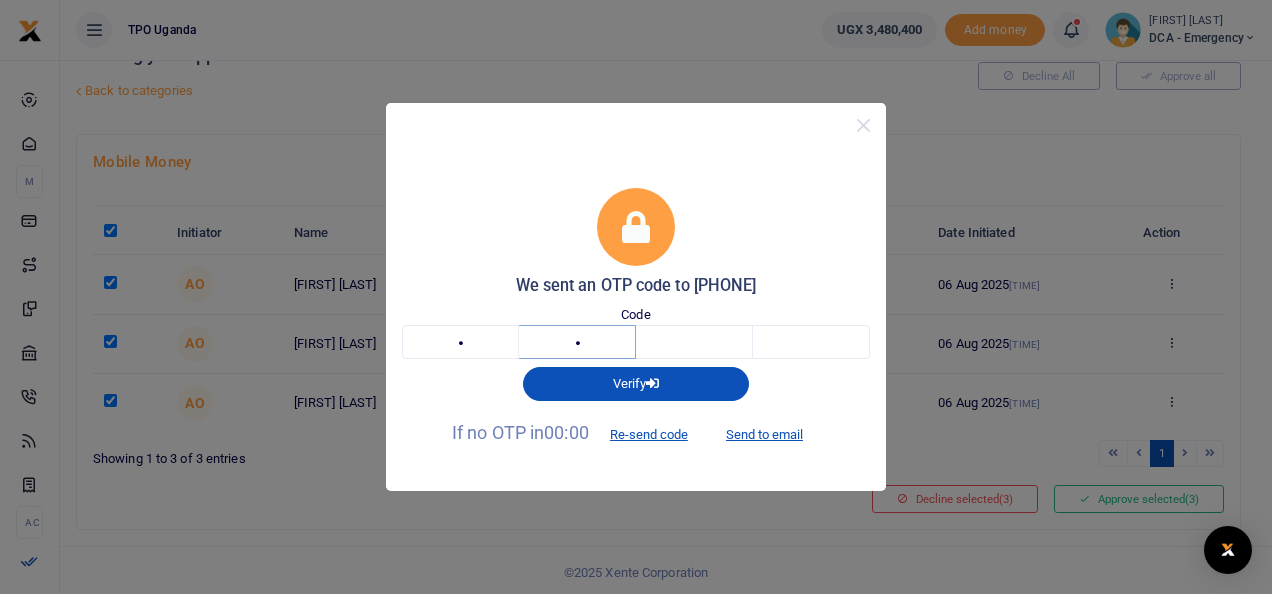 type on "7" 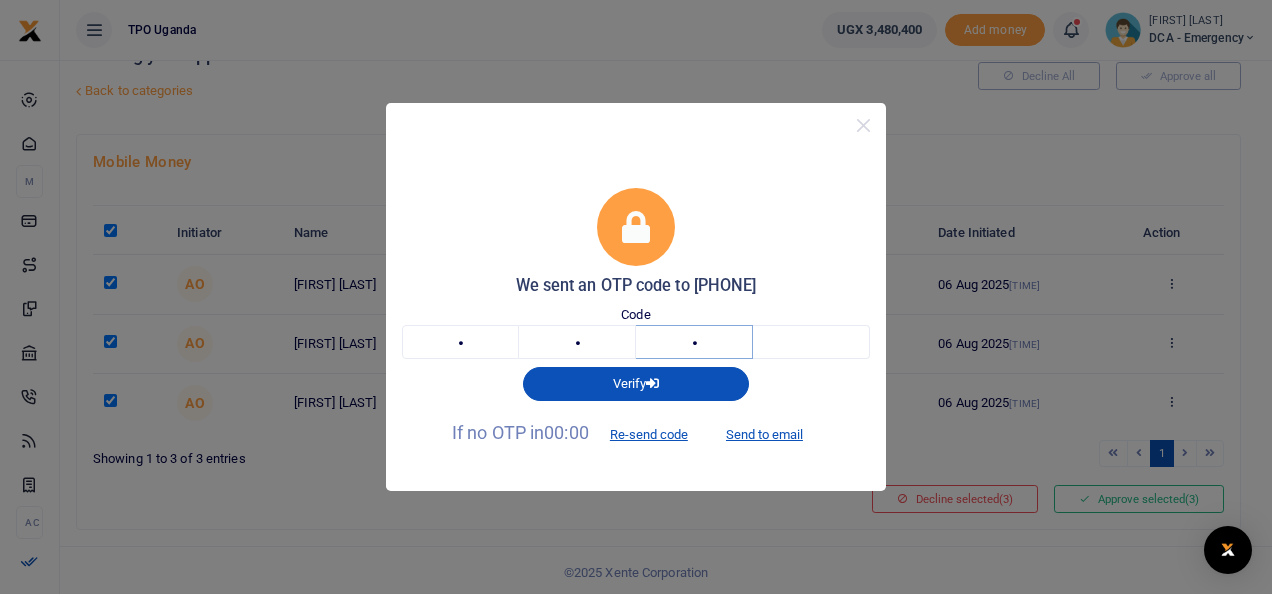 type on "8" 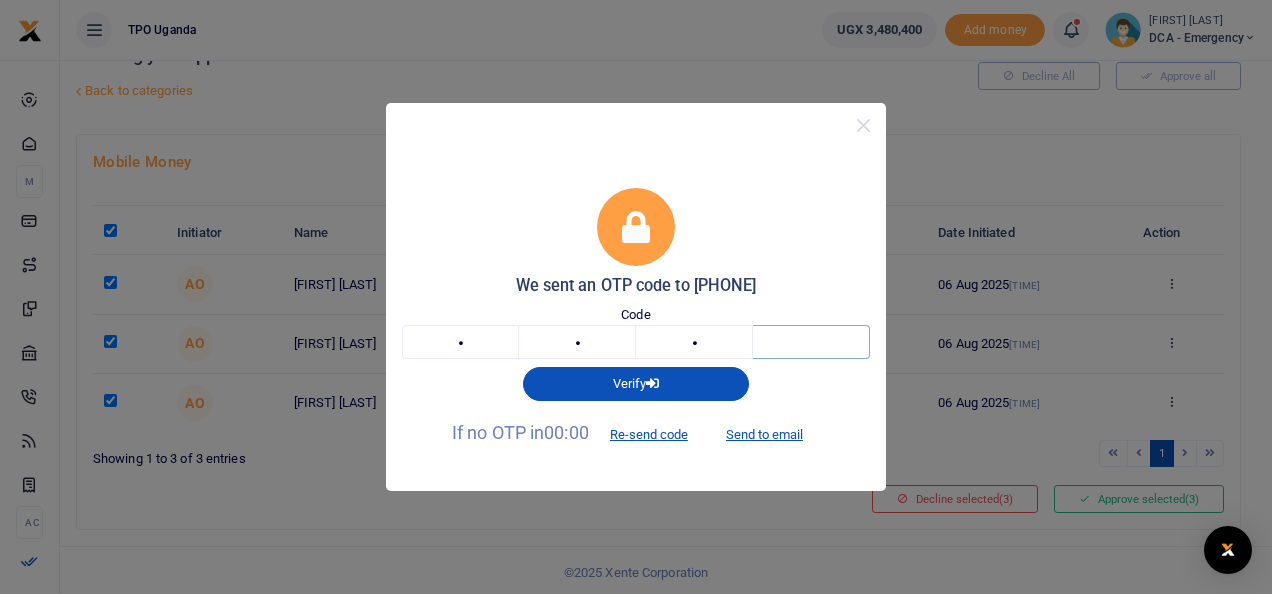 type on "7" 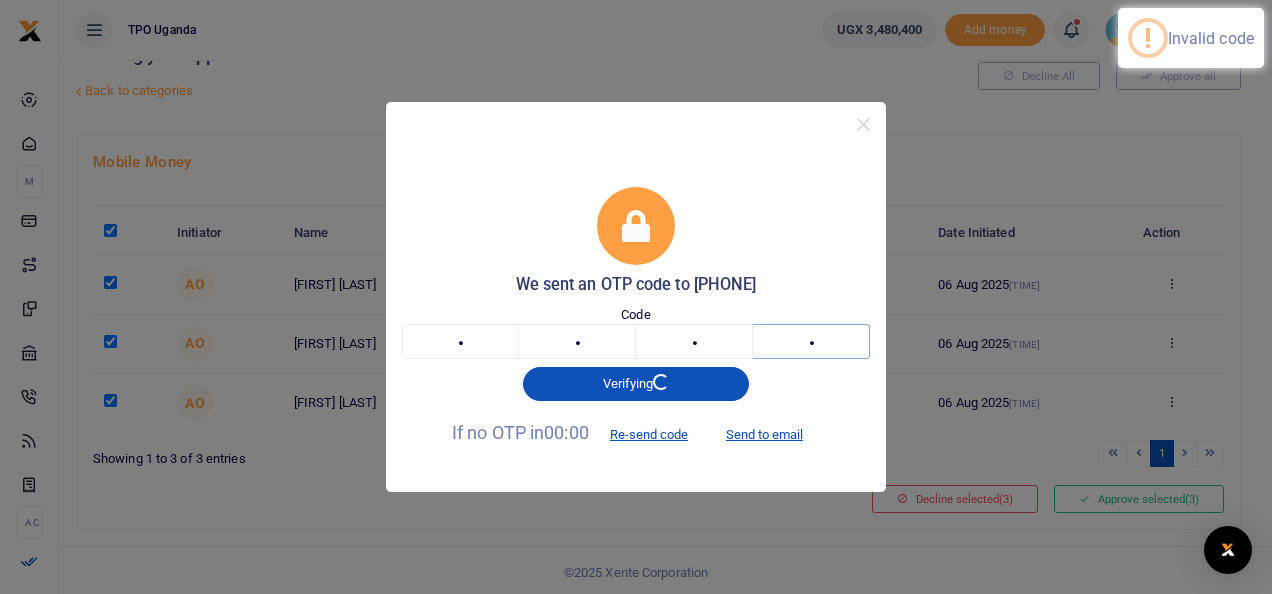 type 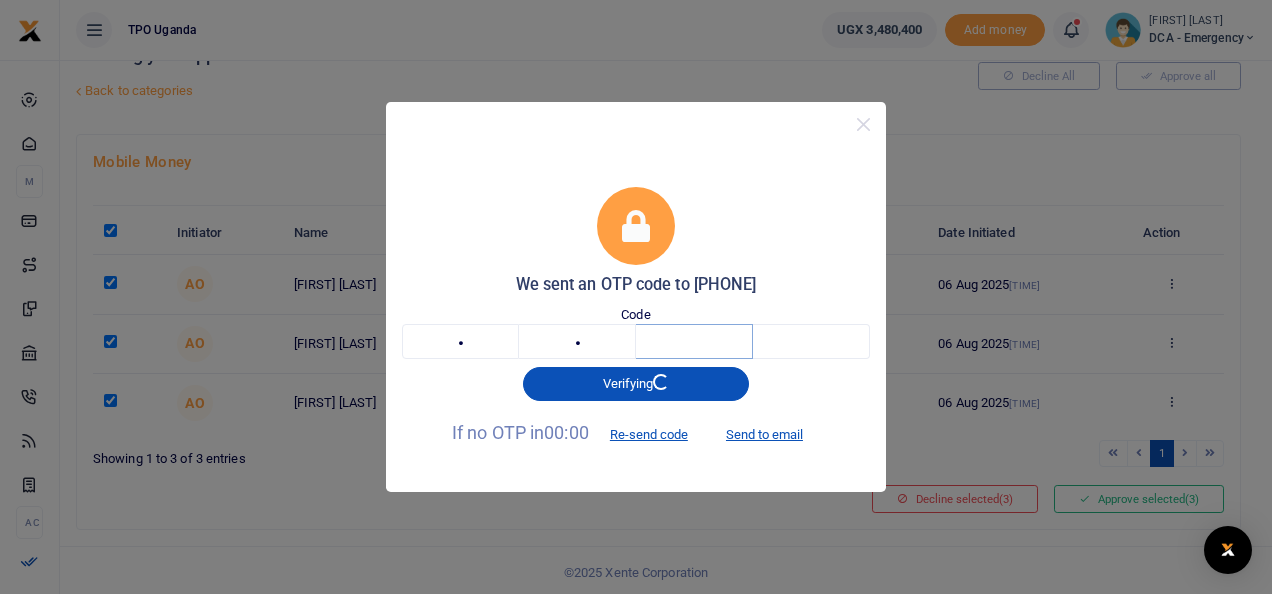type 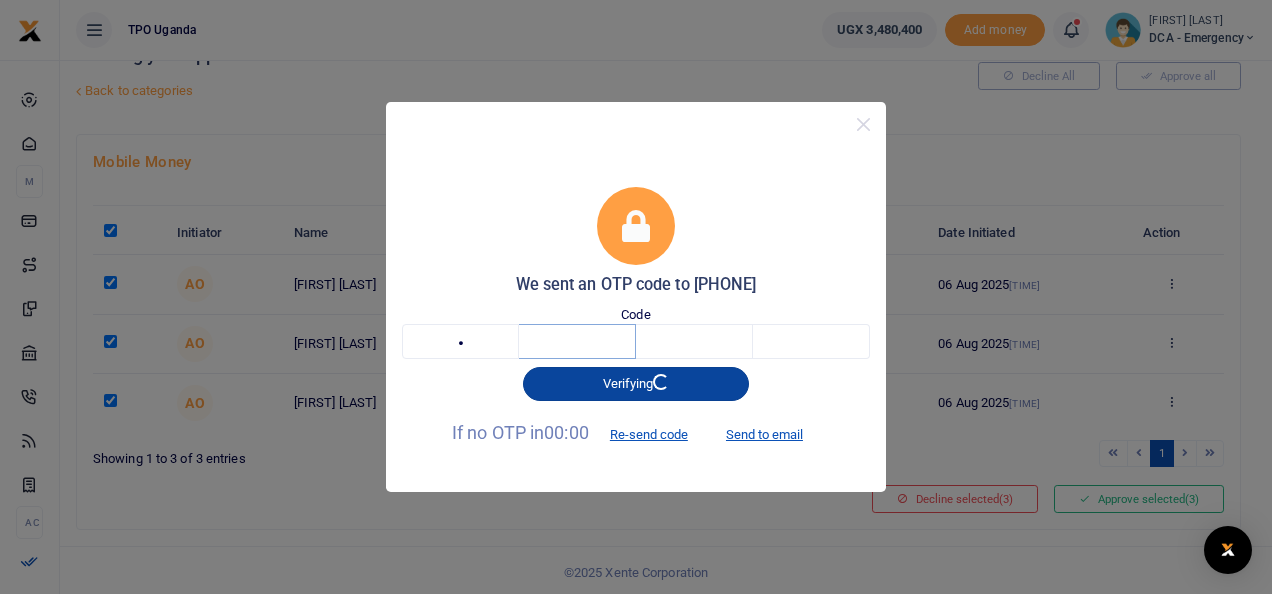 type 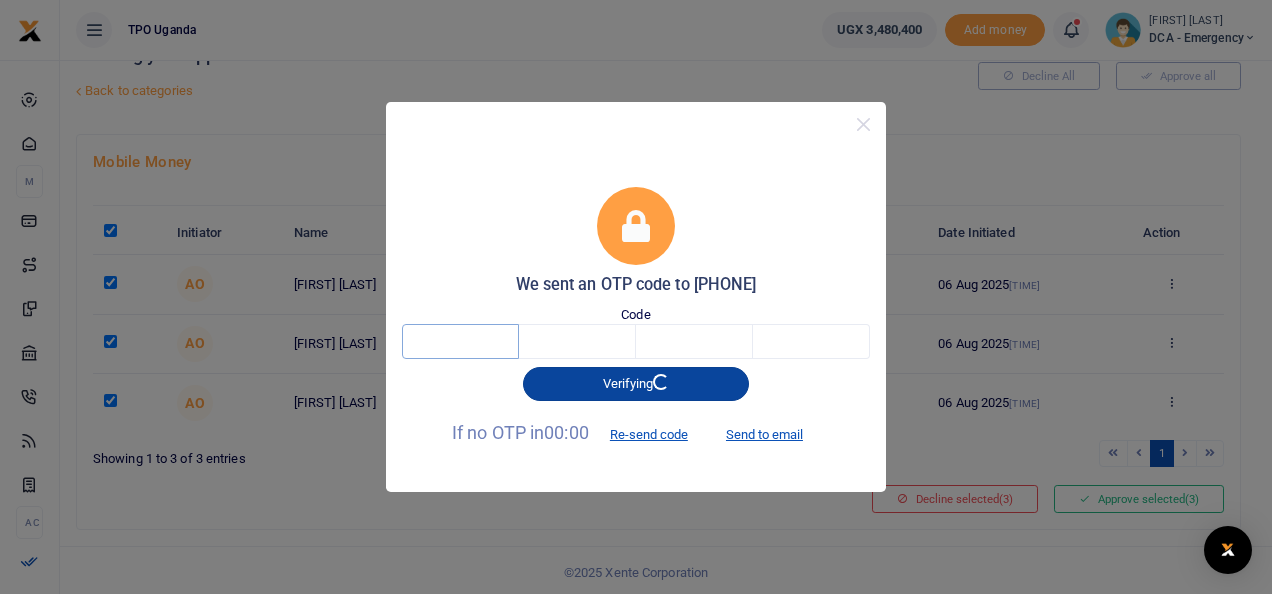 type on "2" 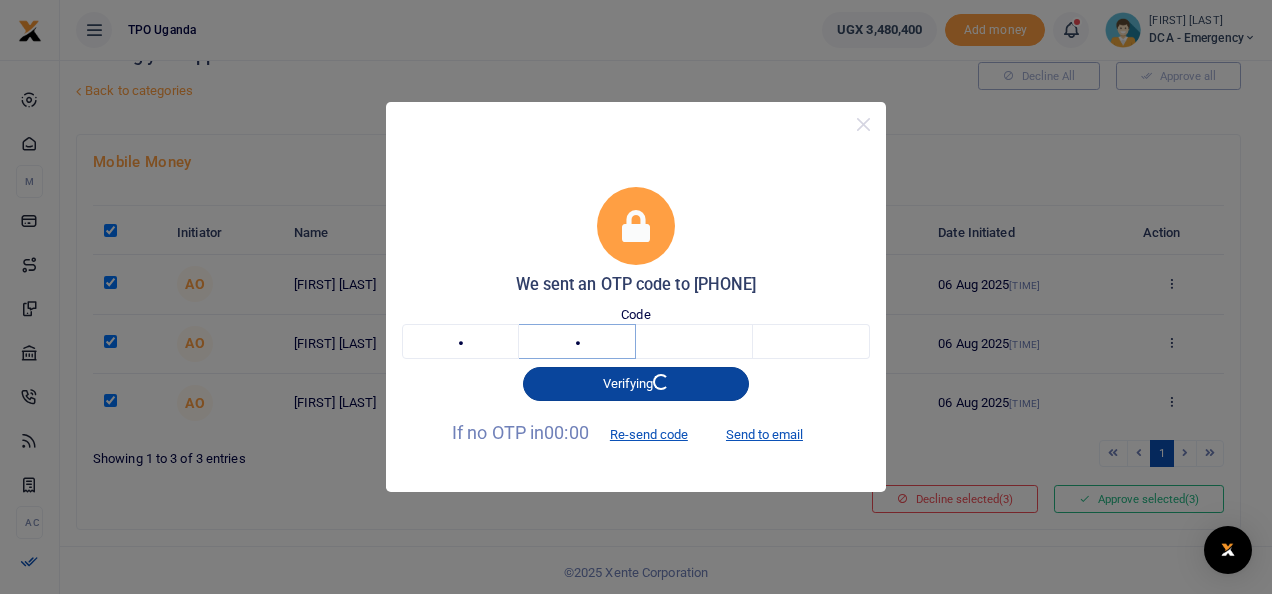 type on "7" 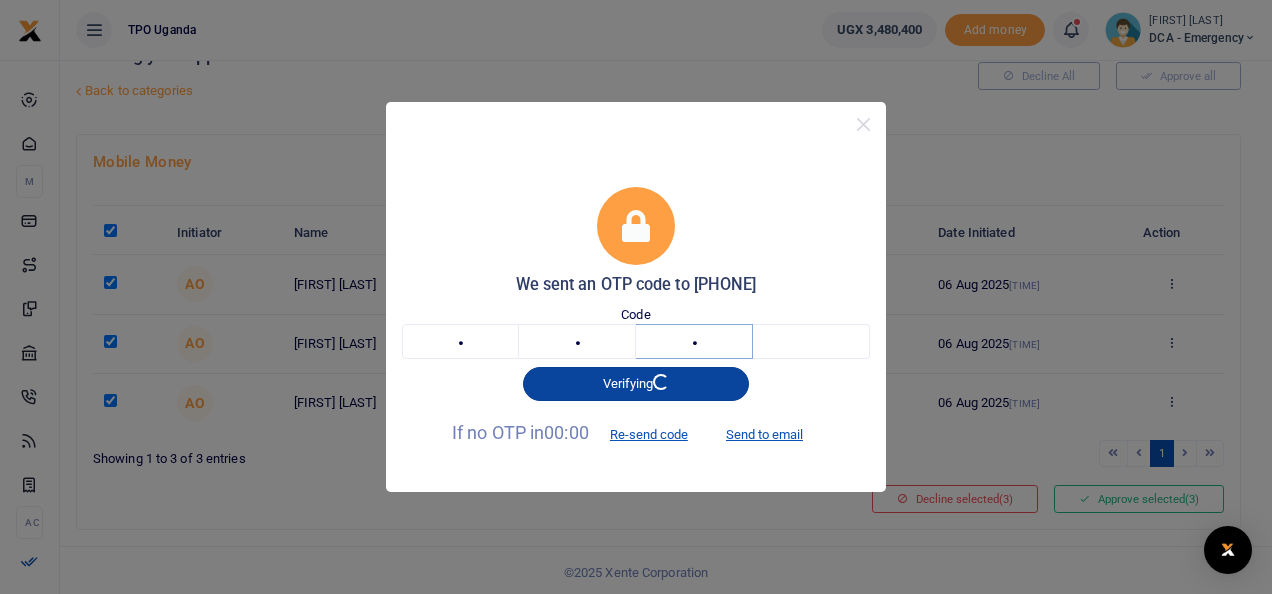 type on "7" 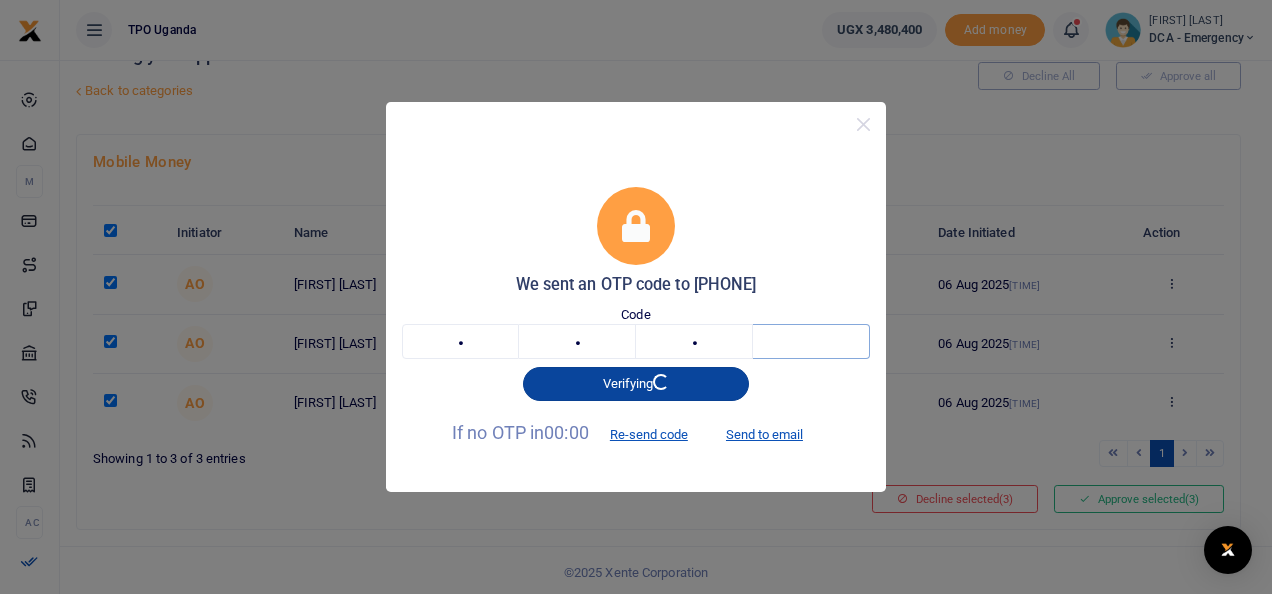 type on "9" 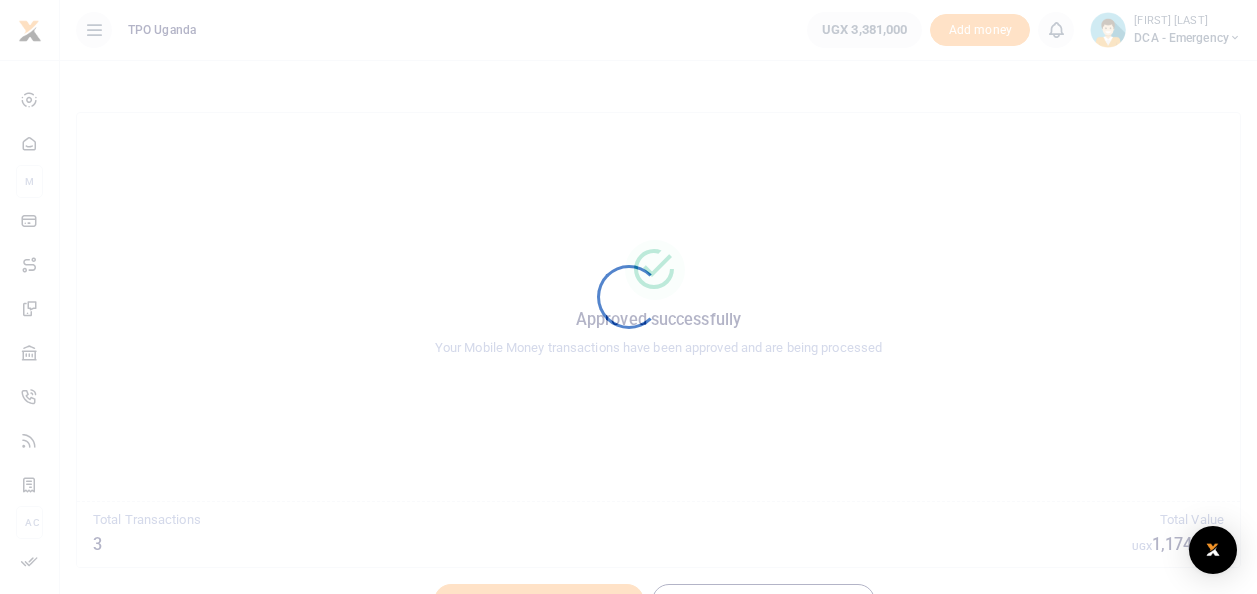 scroll, scrollTop: 0, scrollLeft: 0, axis: both 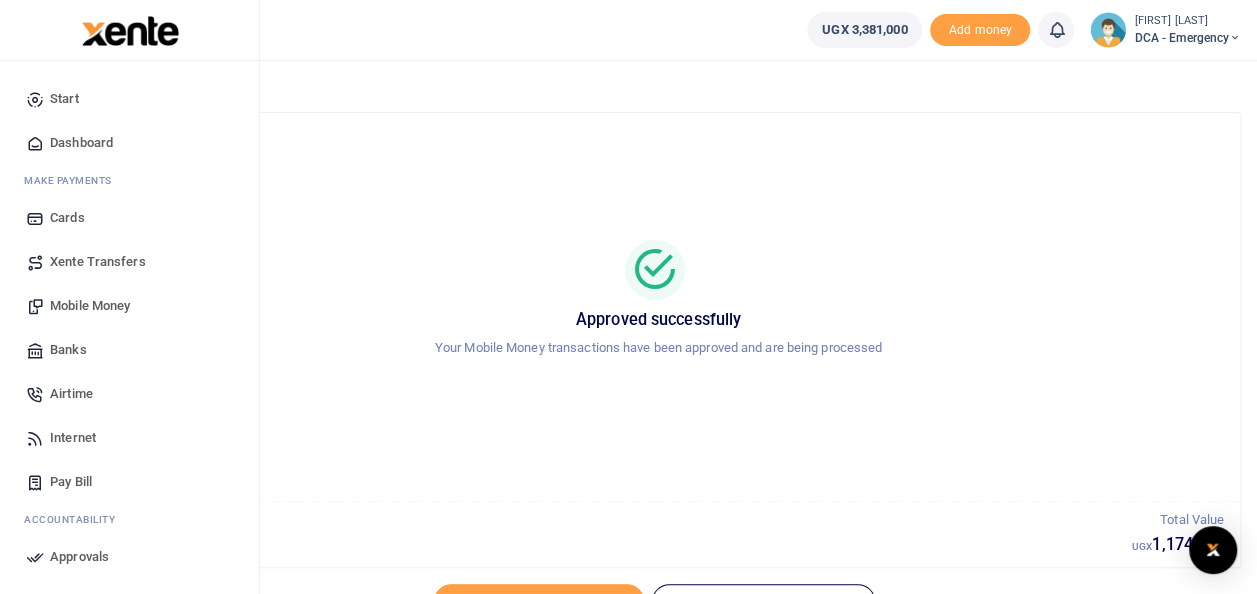 click on "Airtime" at bounding box center [71, 394] 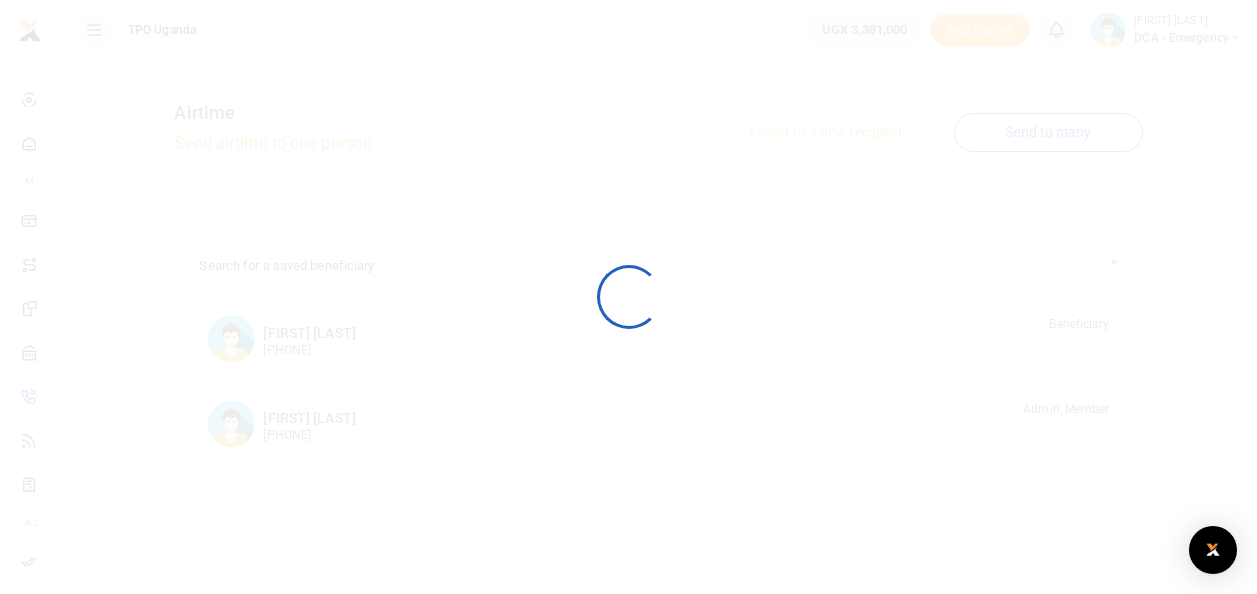 scroll, scrollTop: 0, scrollLeft: 0, axis: both 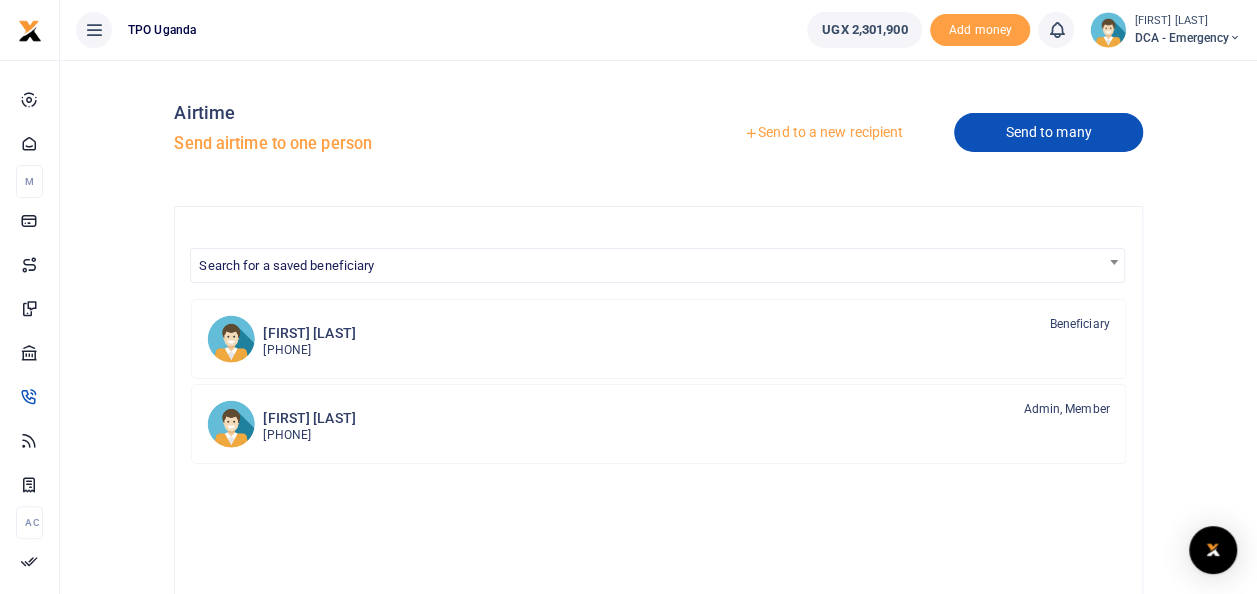 click on "Send to many" at bounding box center [1048, 132] 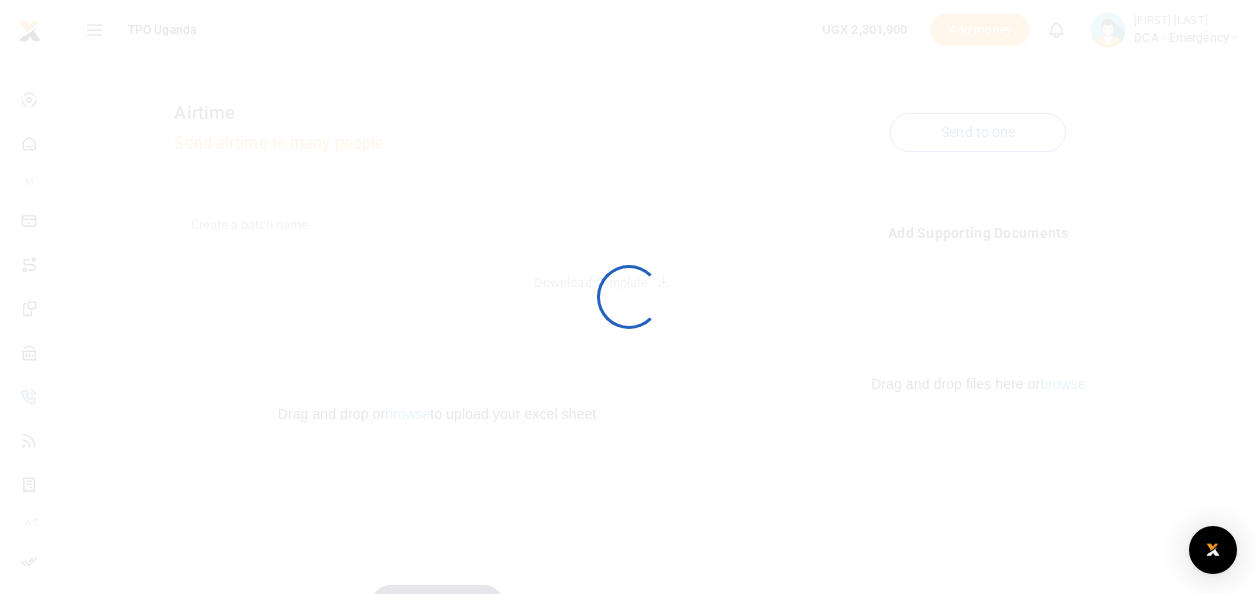 scroll, scrollTop: 0, scrollLeft: 0, axis: both 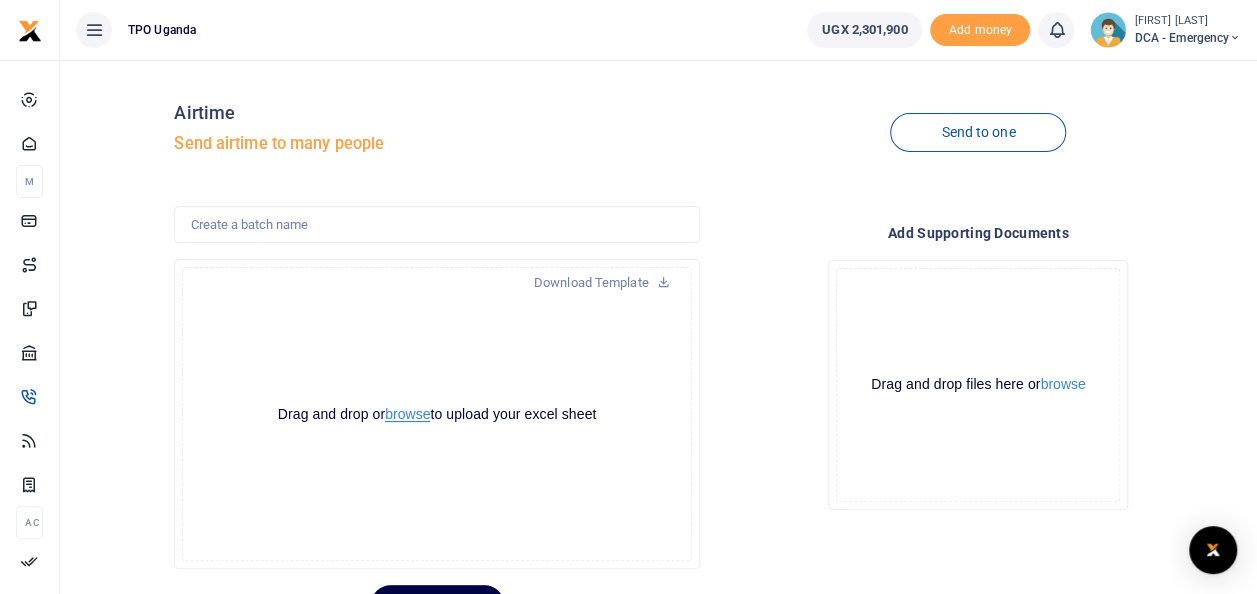 click on "browse" at bounding box center (407, 414) 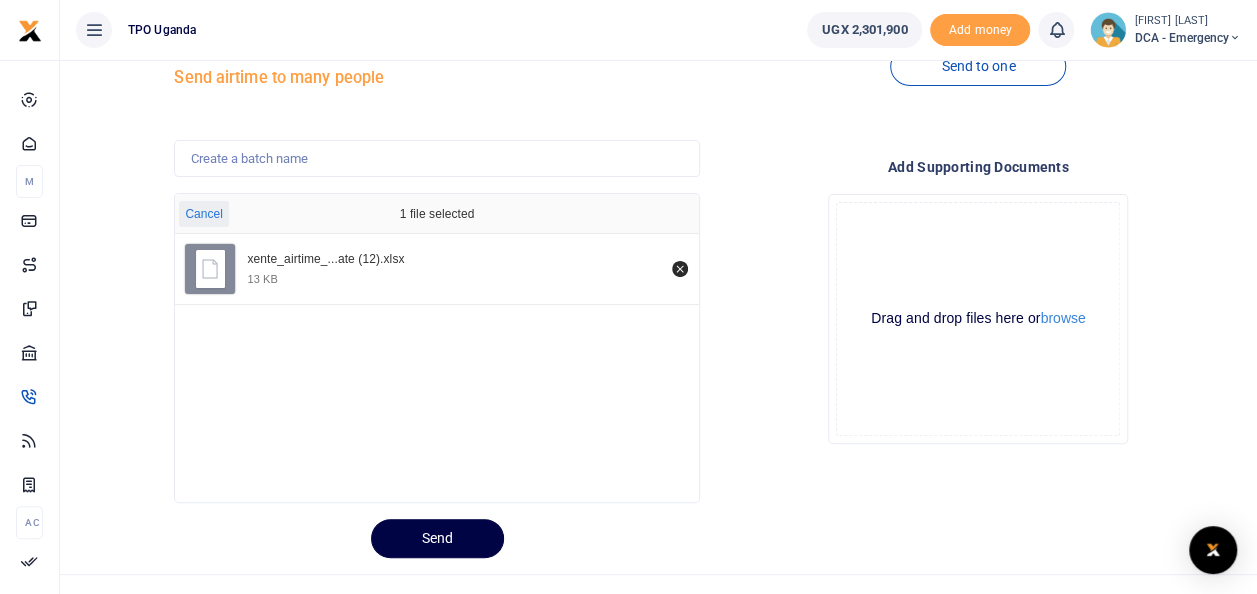 scroll, scrollTop: 97, scrollLeft: 0, axis: vertical 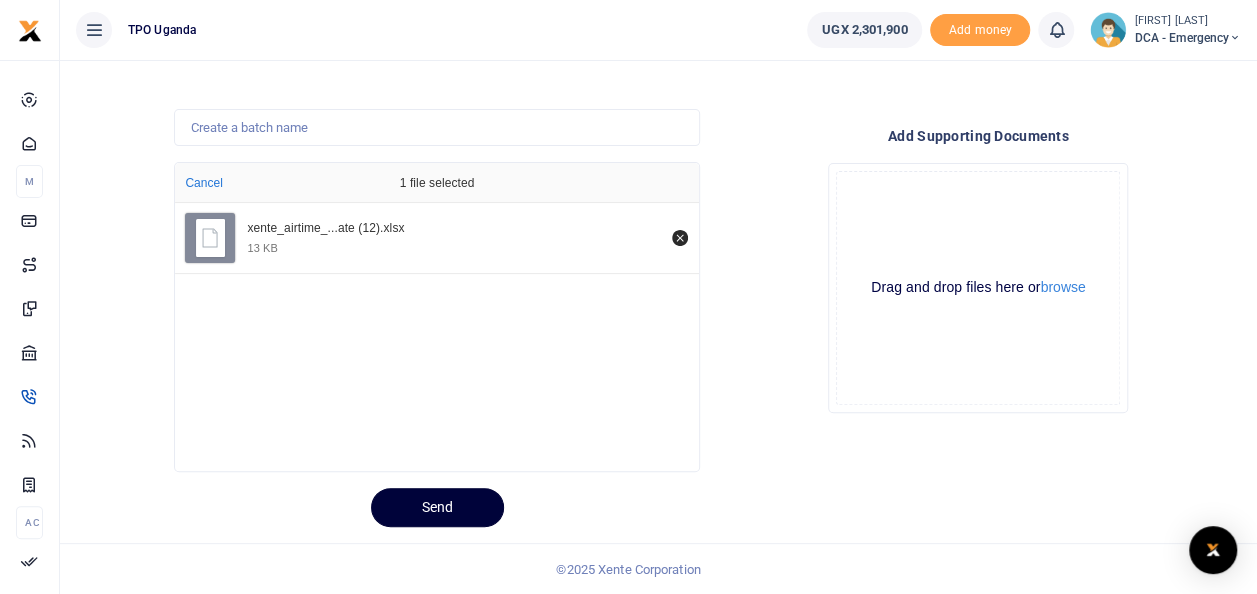click on "Send" at bounding box center [437, 507] 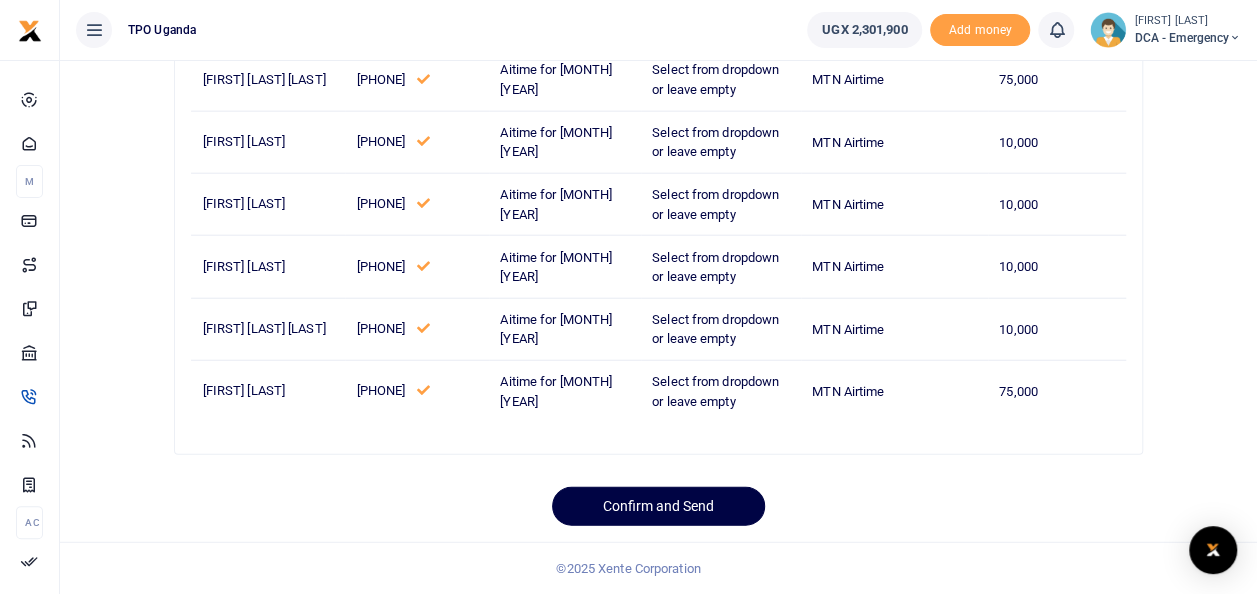 scroll, scrollTop: 3123, scrollLeft: 0, axis: vertical 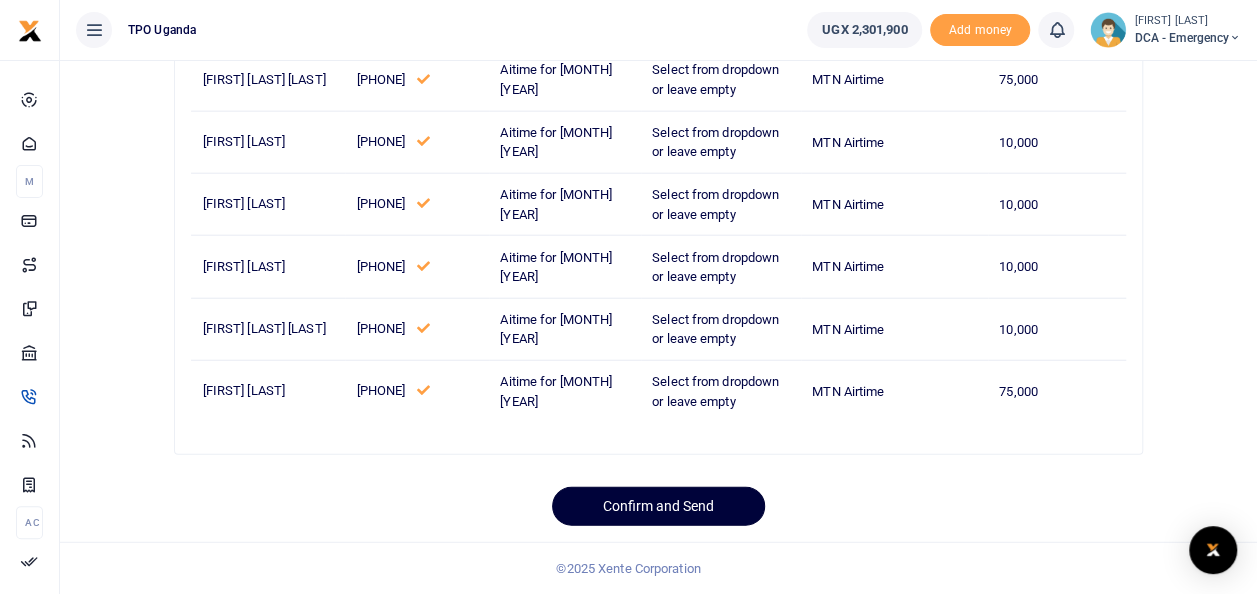 click on "Confirm and Send" at bounding box center [658, 506] 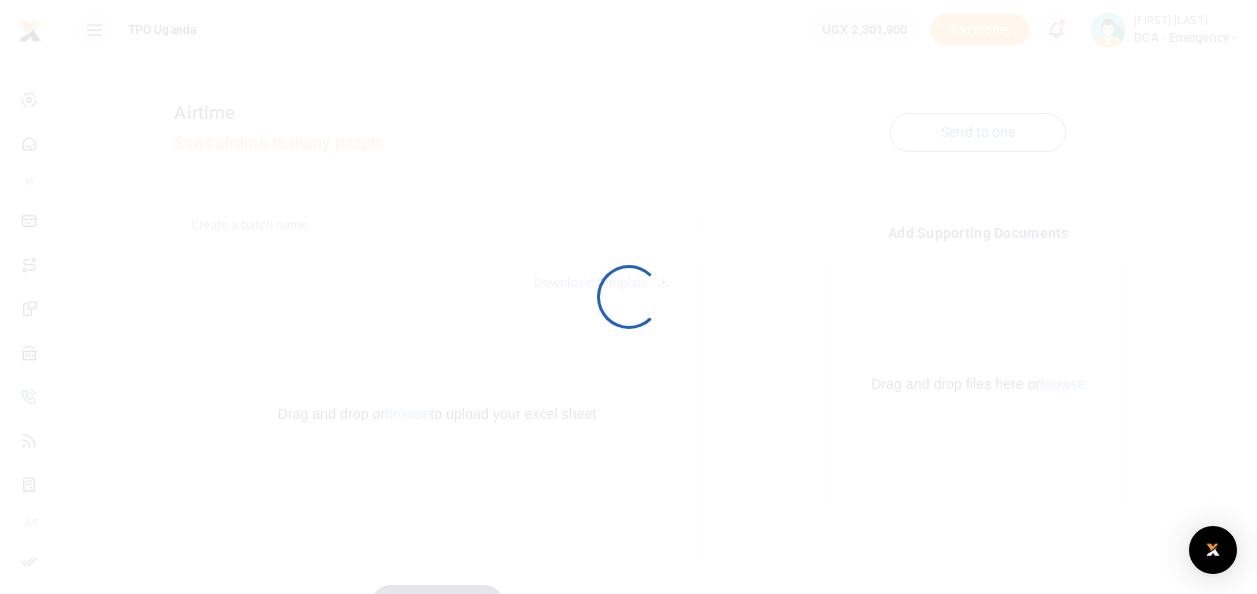 scroll, scrollTop: 97, scrollLeft: 0, axis: vertical 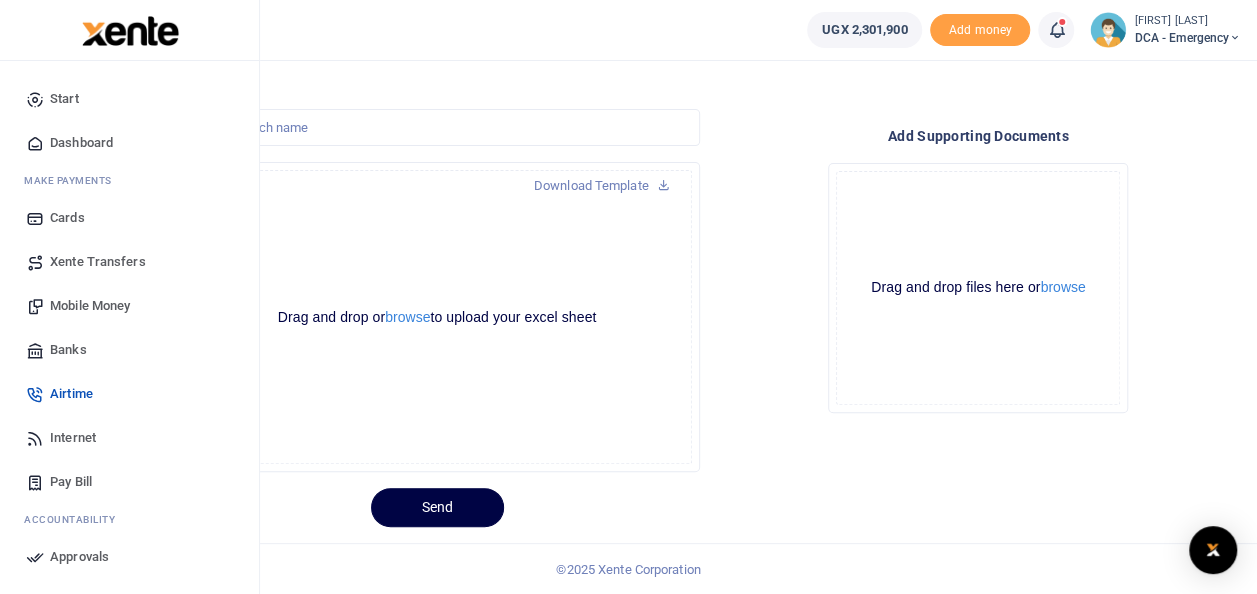 click on "Approvals" at bounding box center (79, 557) 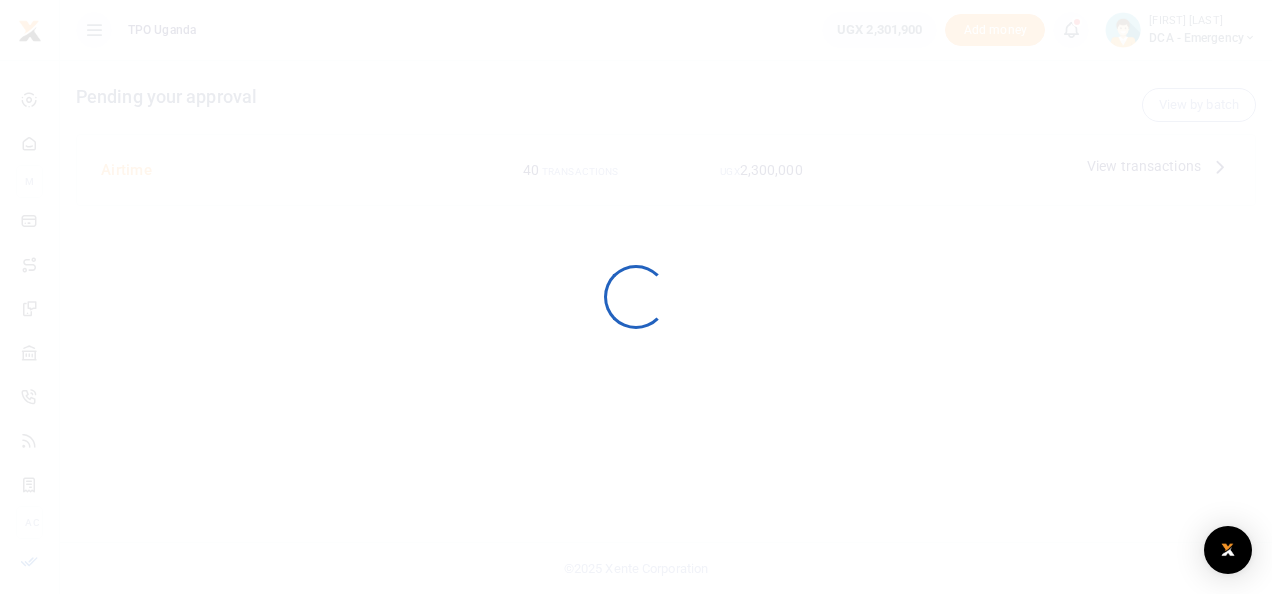 scroll, scrollTop: 0, scrollLeft: 0, axis: both 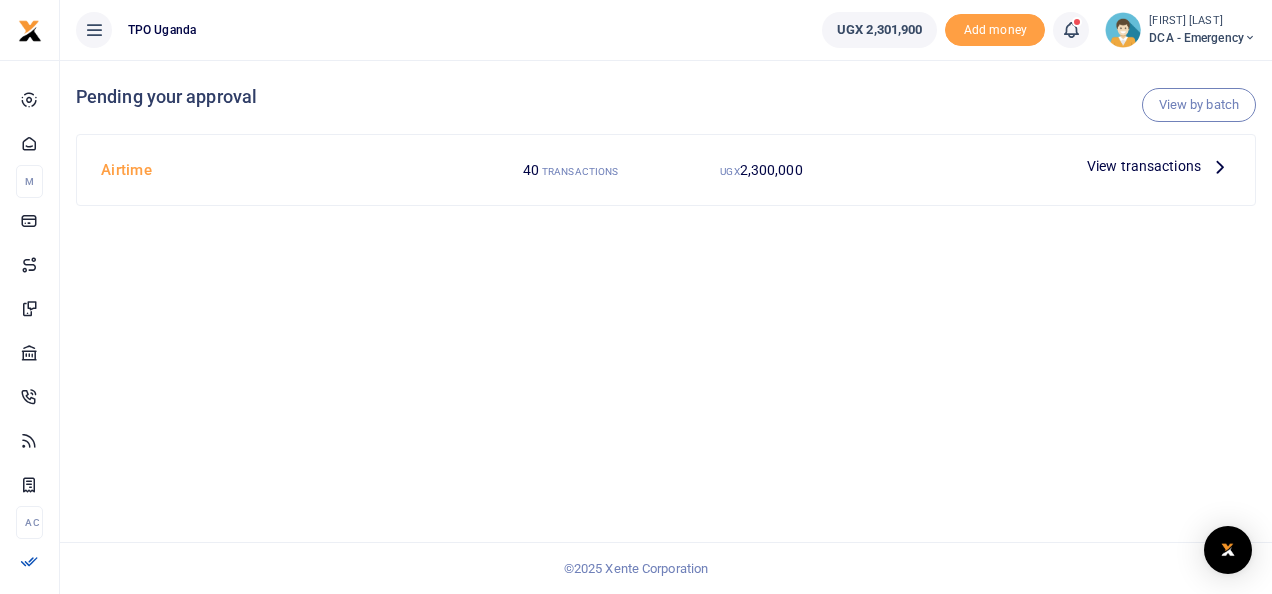 click on "View transactions" at bounding box center [1159, 166] 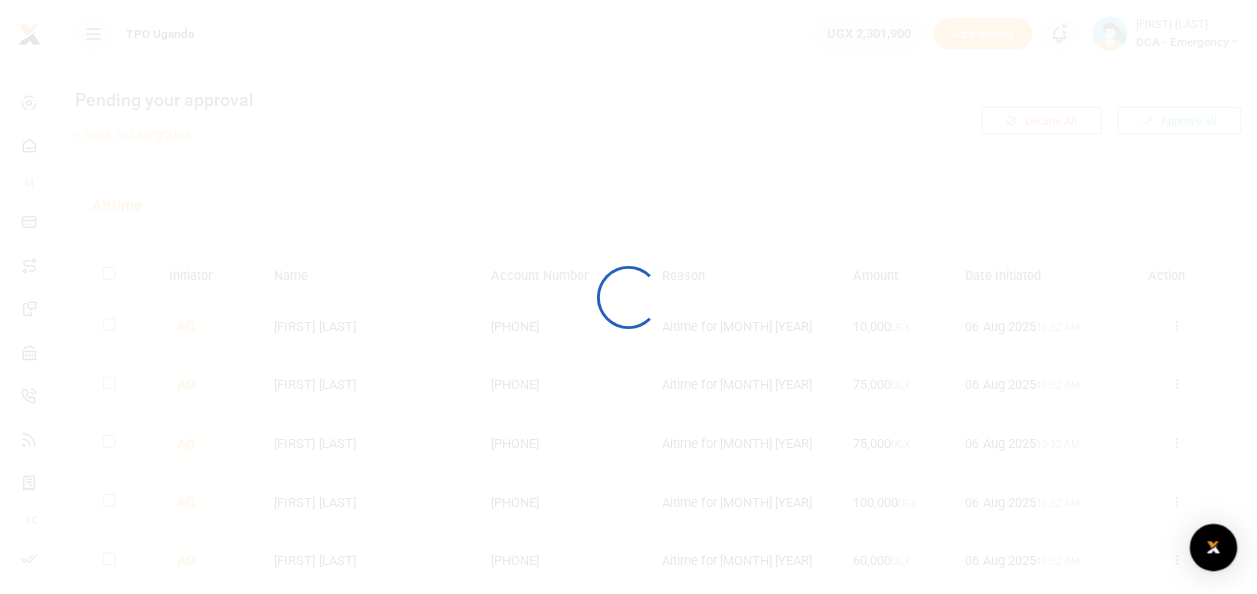 scroll, scrollTop: 0, scrollLeft: 0, axis: both 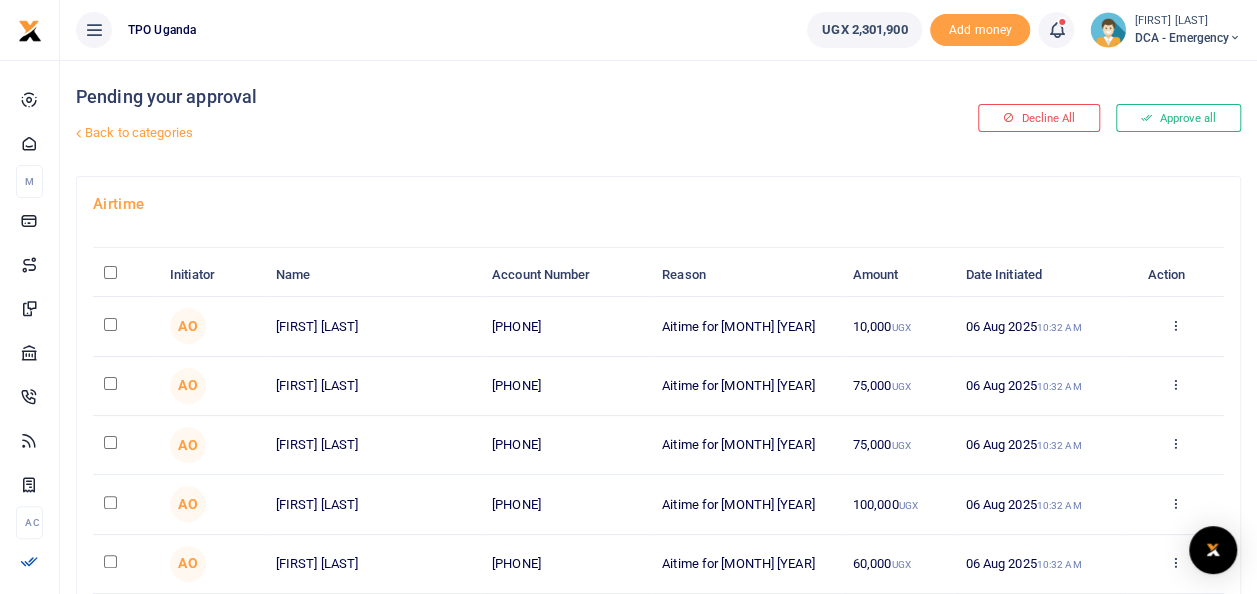 click at bounding box center [110, 272] 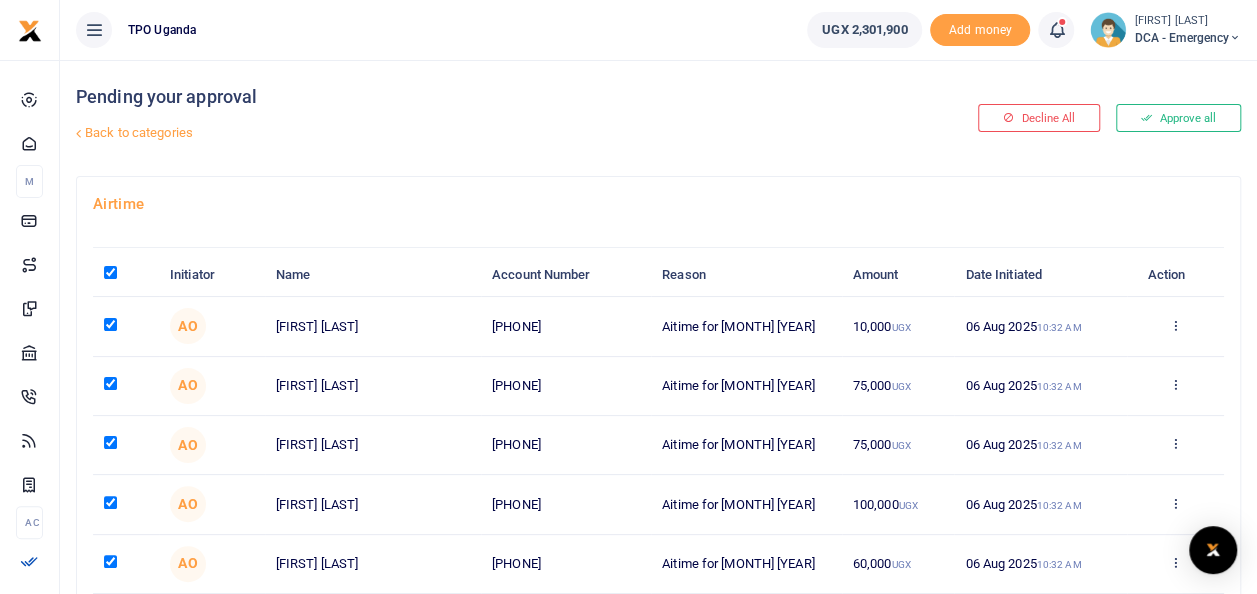 checkbox on "true" 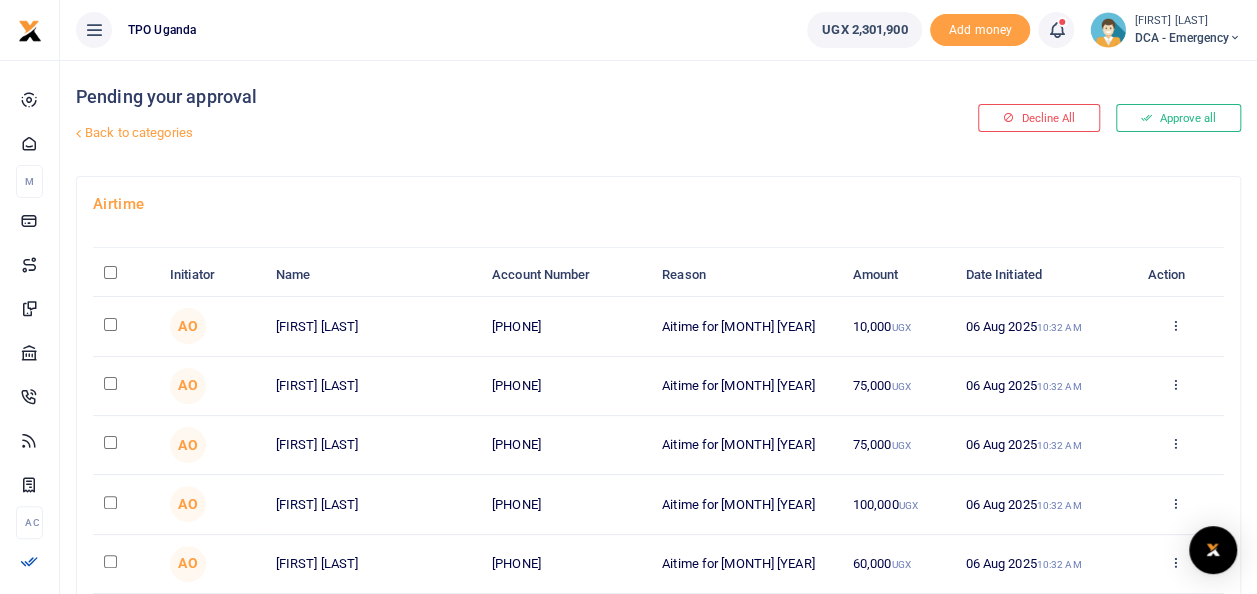 checkbox on "false" 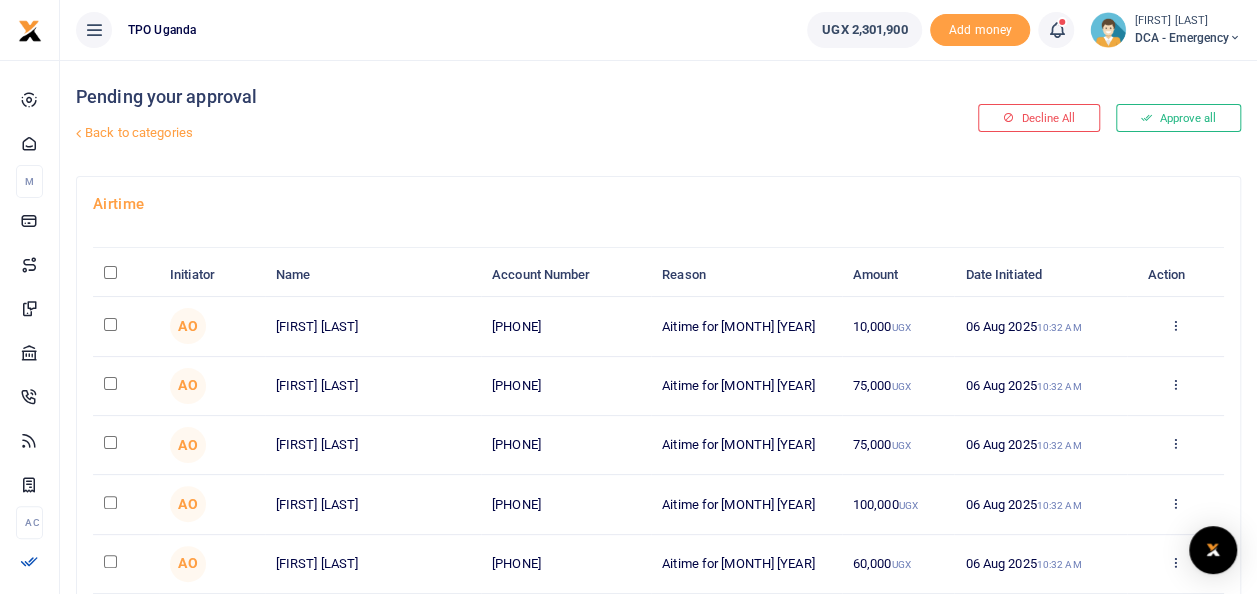 click at bounding box center [110, 272] 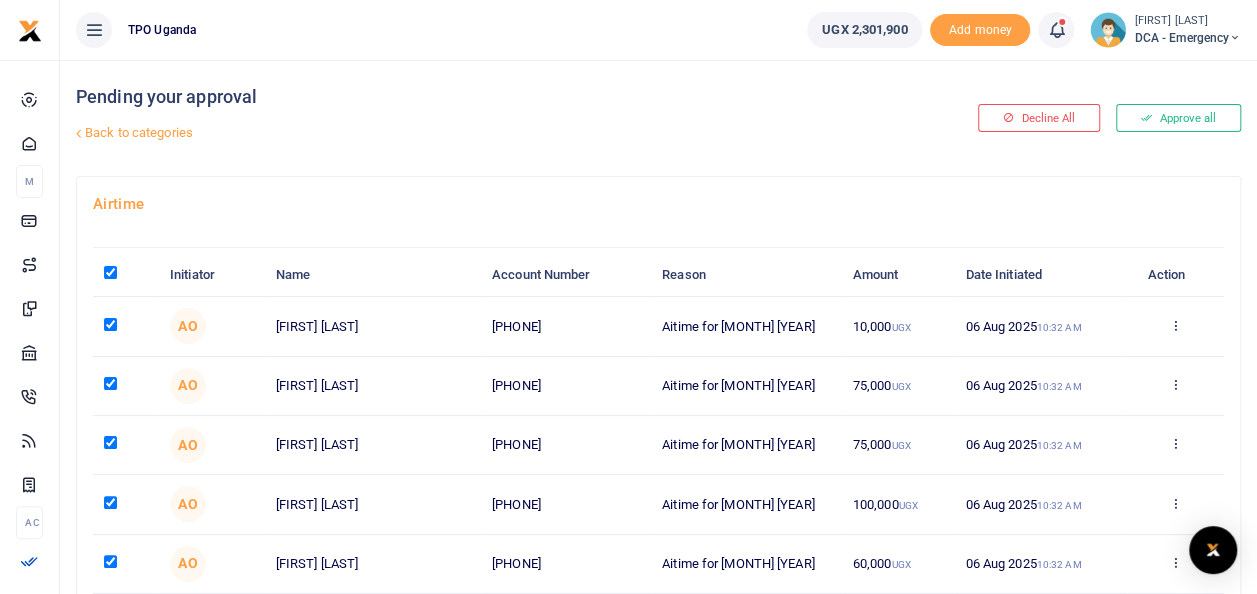checkbox on "true" 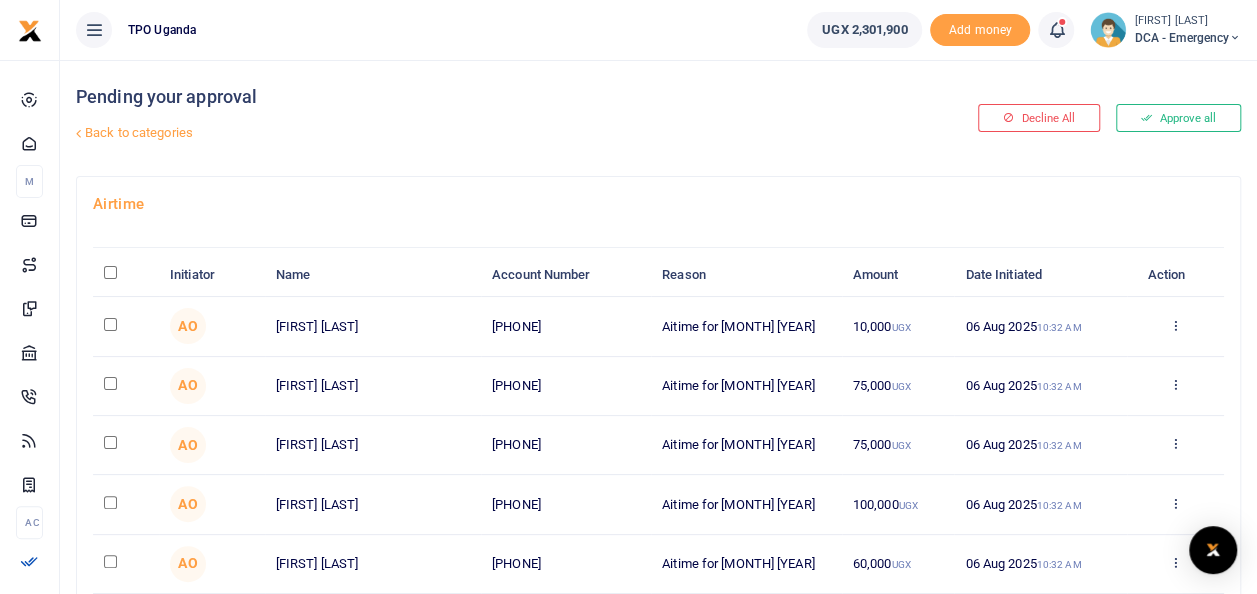 checkbox on "false" 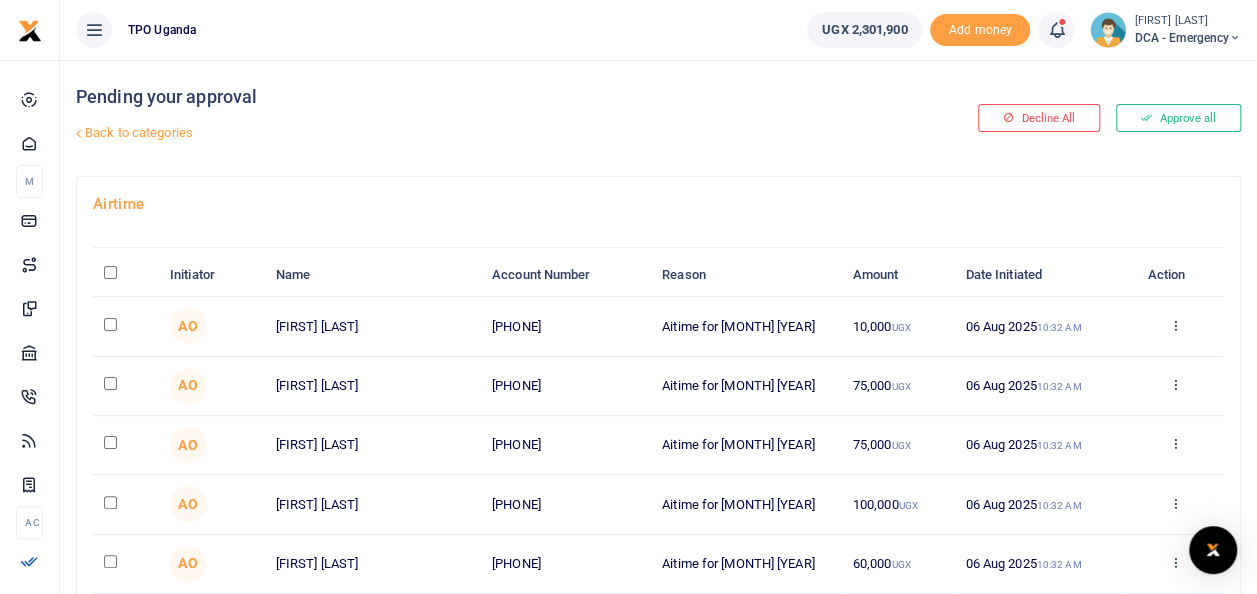 click at bounding box center [110, 272] 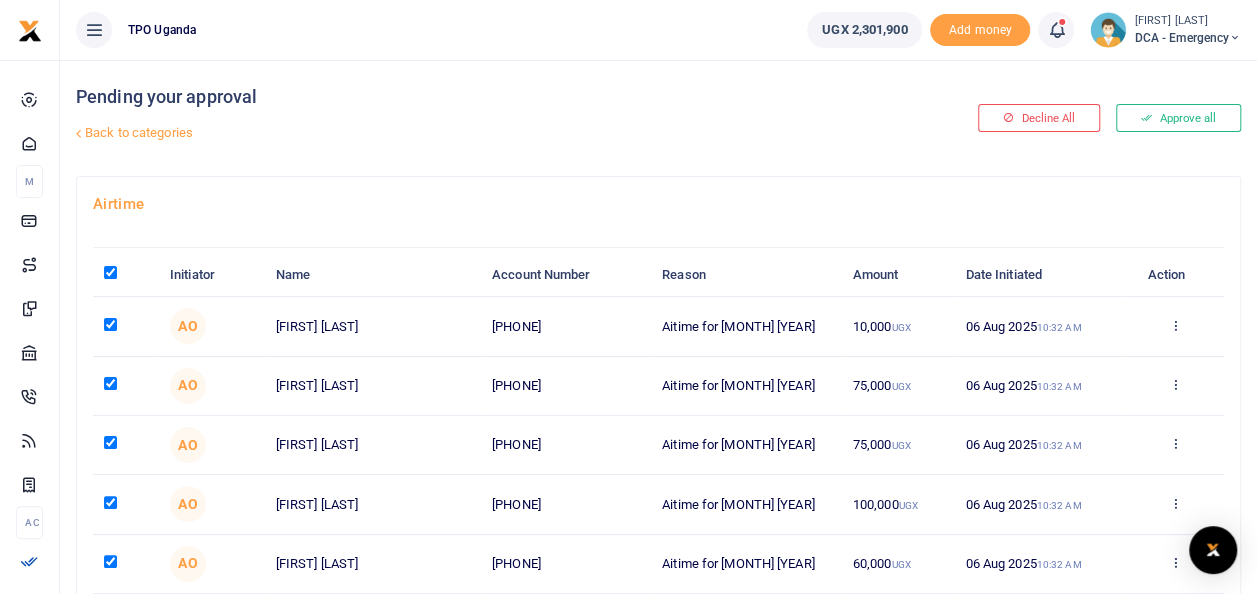 checkbox on "true" 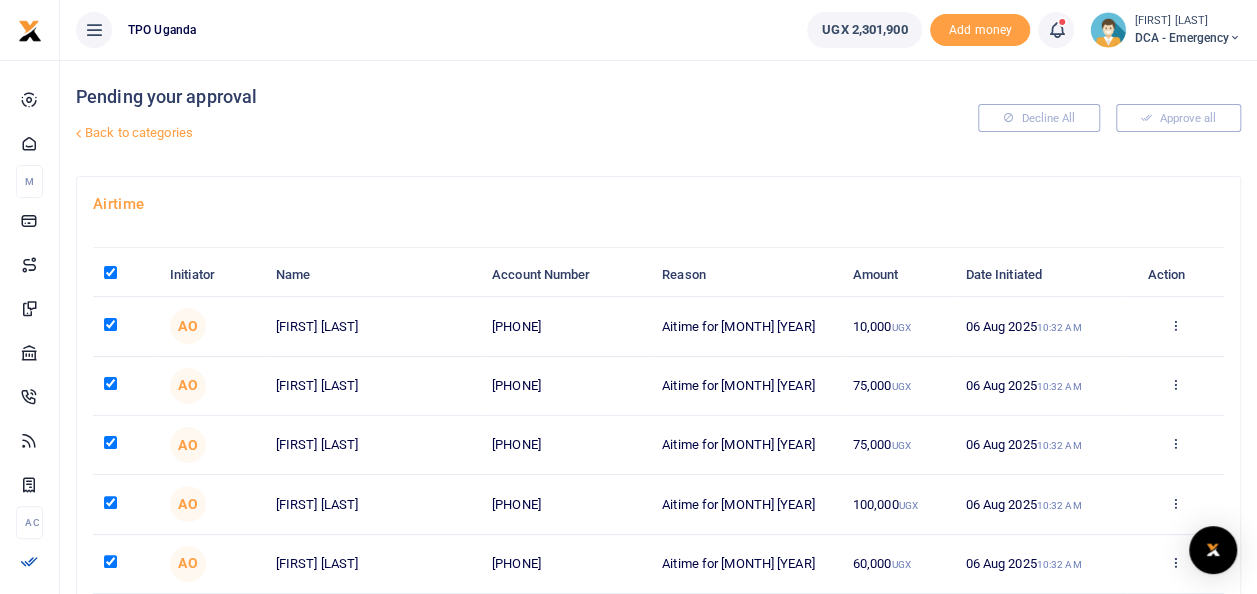 click at bounding box center (110, 272) 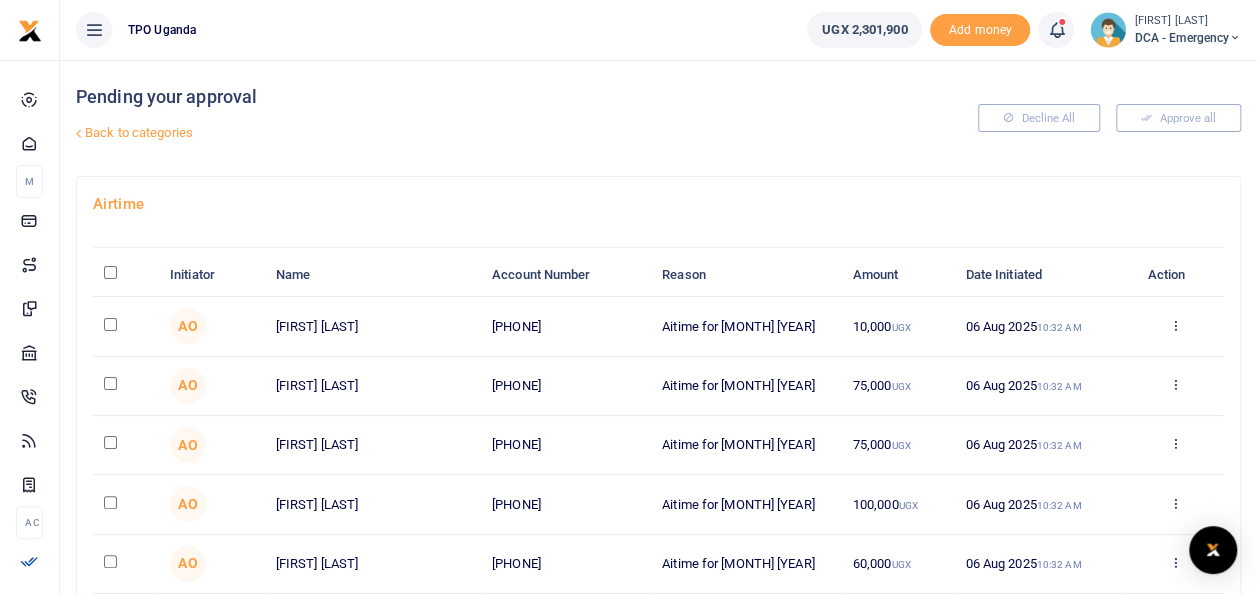 checkbox on "false" 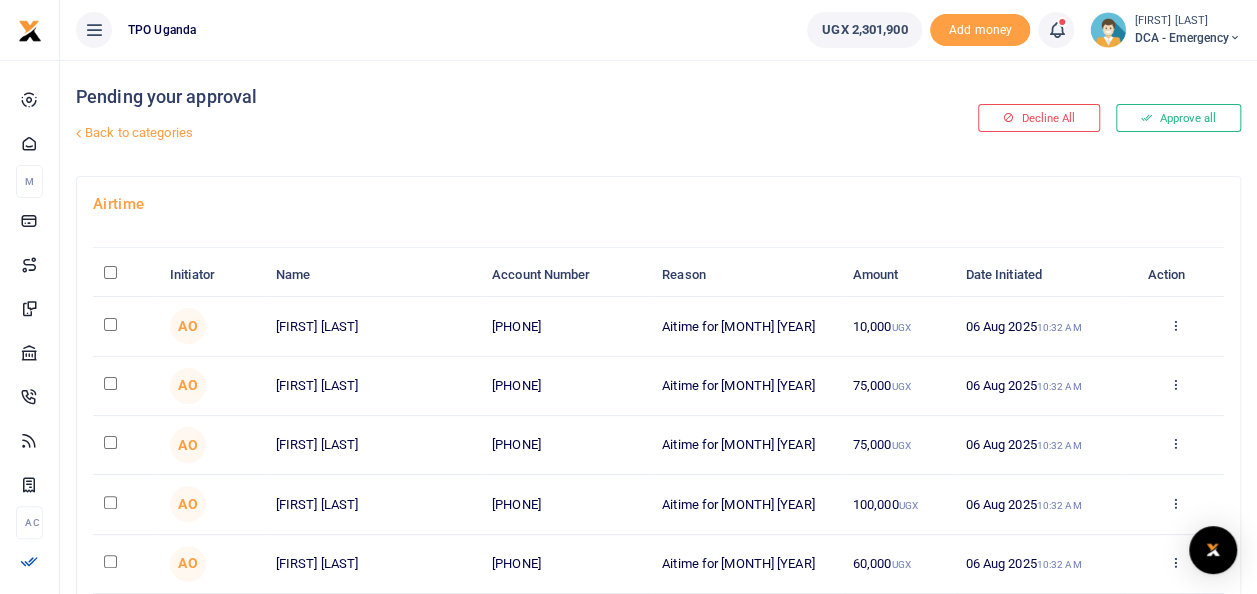 click at bounding box center [126, 275] 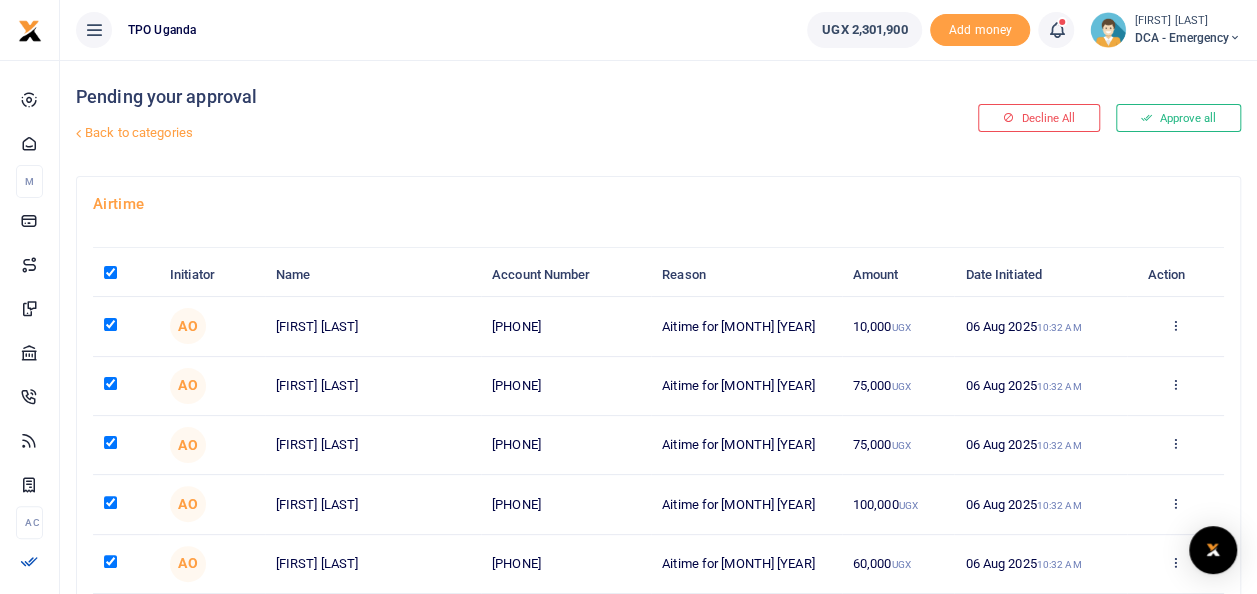 checkbox on "true" 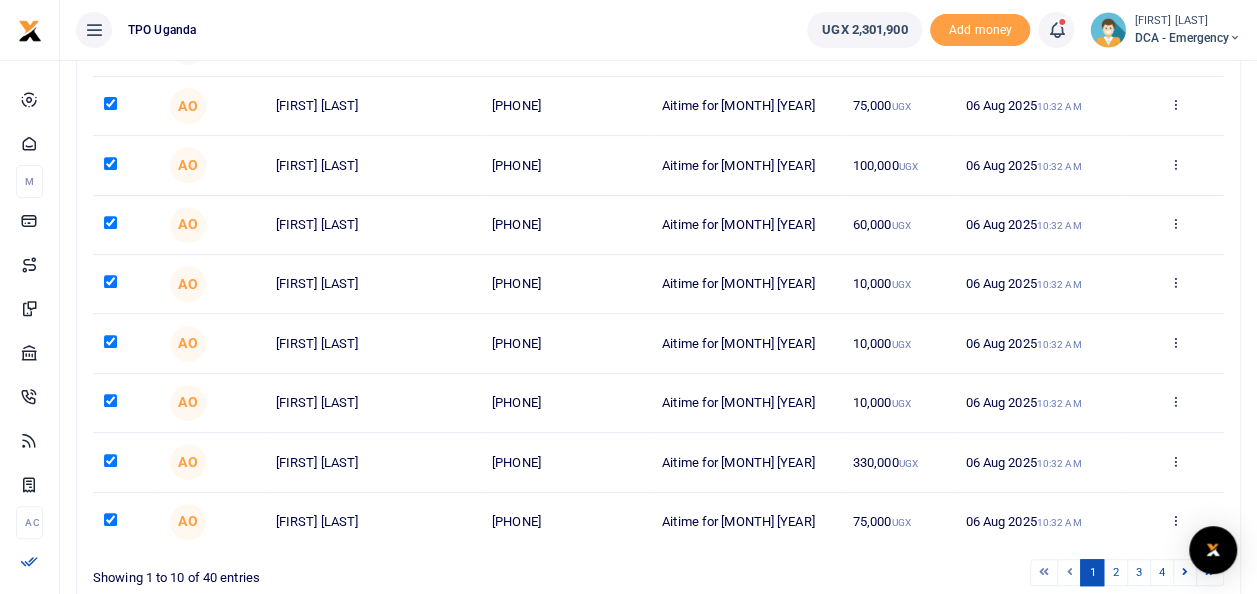 scroll, scrollTop: 400, scrollLeft: 0, axis: vertical 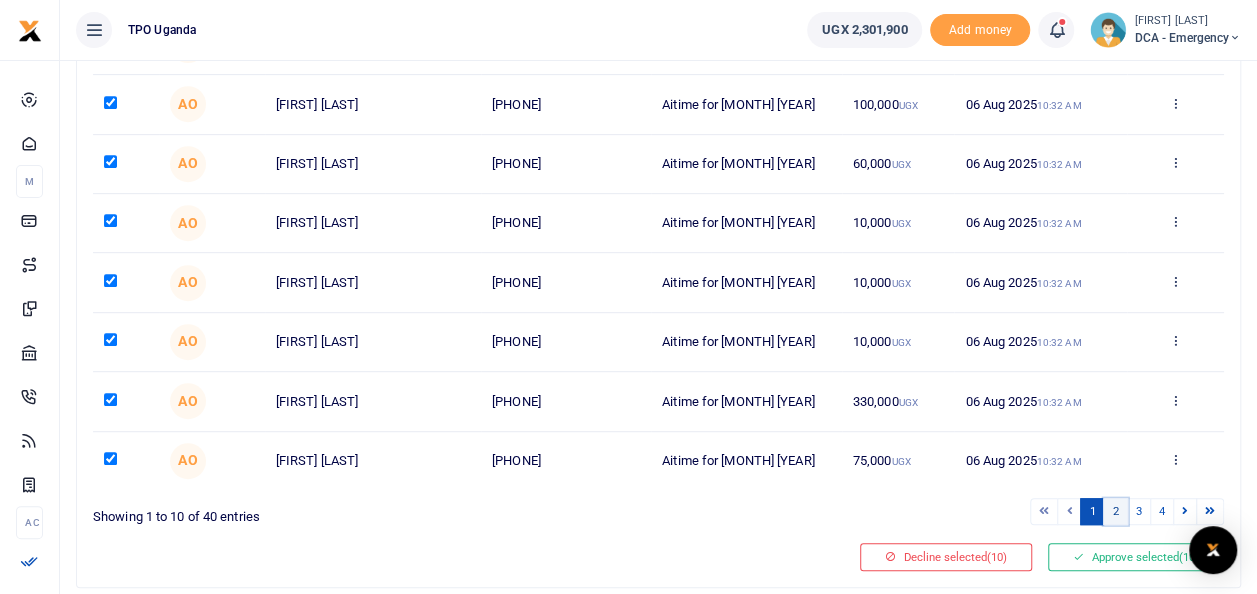 click on "2" at bounding box center (1115, 511) 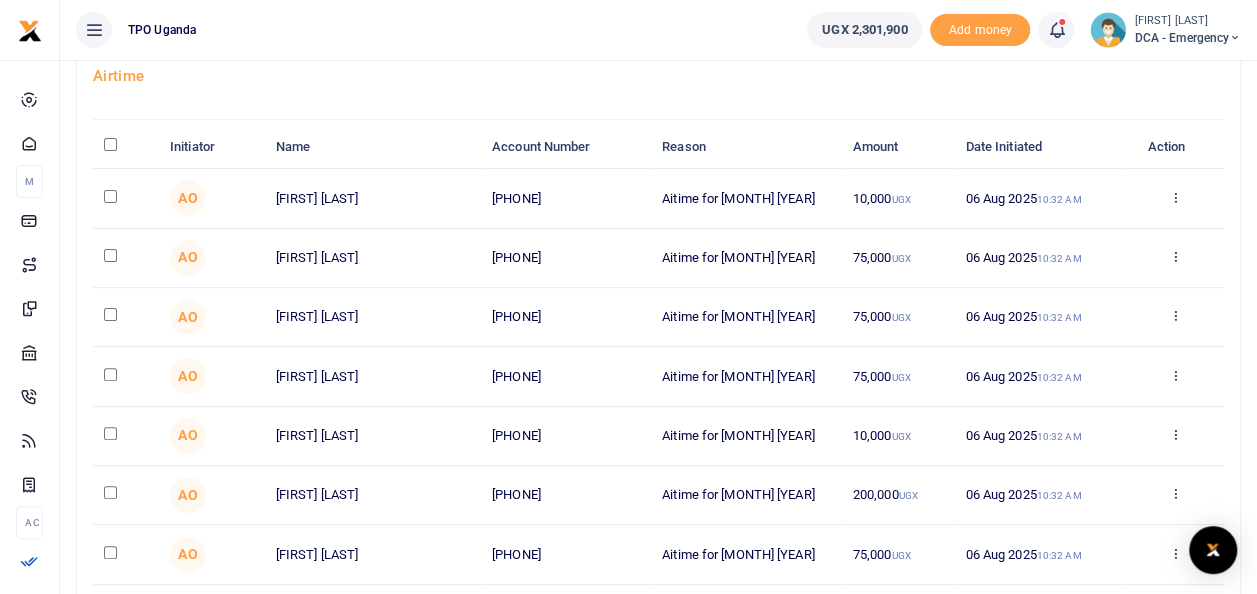 scroll, scrollTop: 0, scrollLeft: 0, axis: both 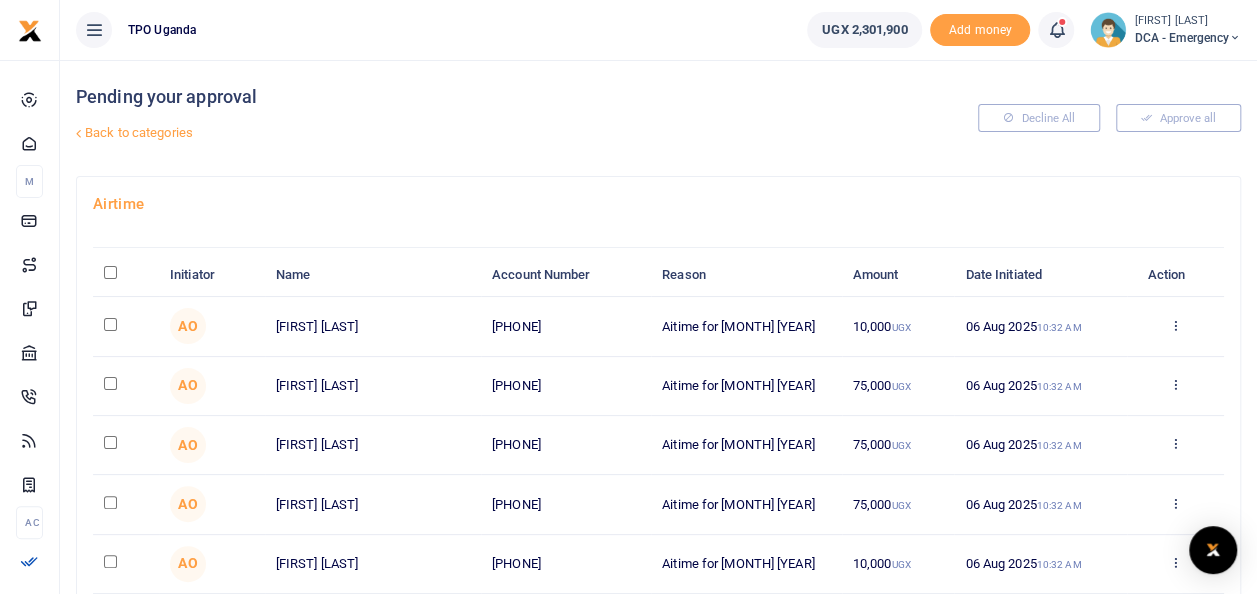 click at bounding box center [126, 275] 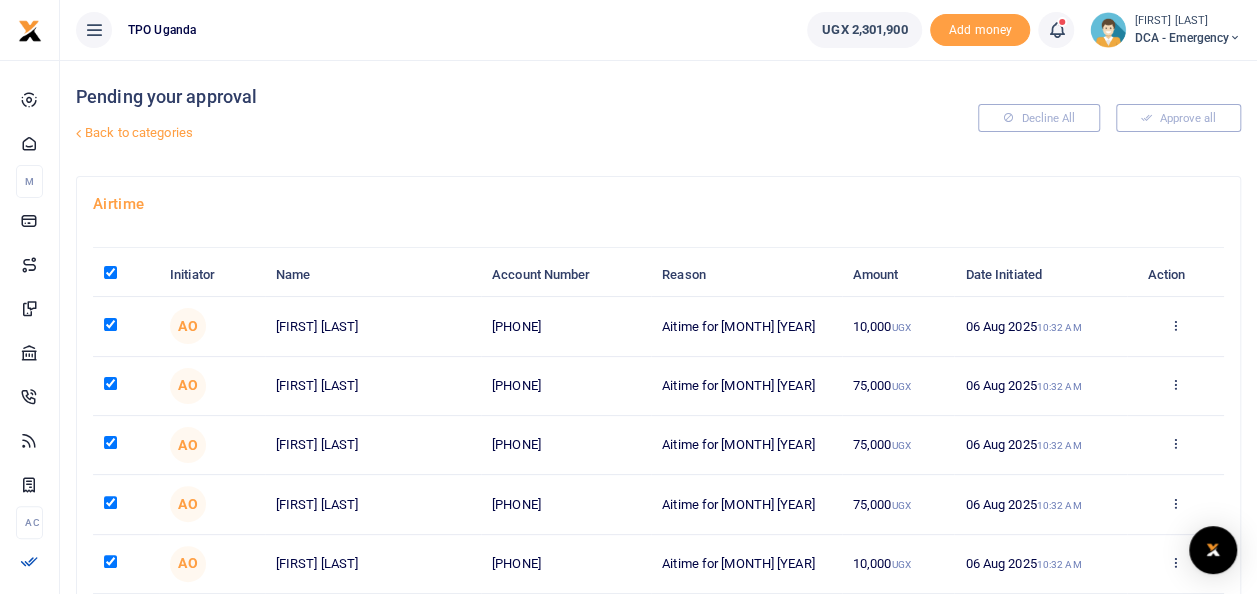 checkbox on "true" 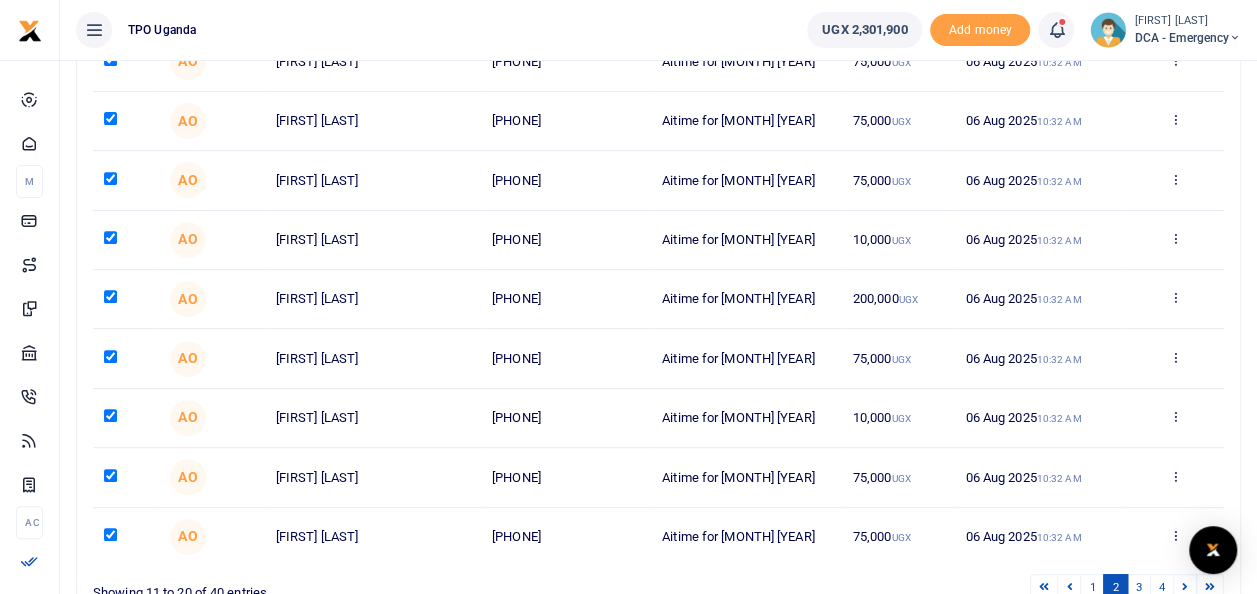 scroll, scrollTop: 456, scrollLeft: 0, axis: vertical 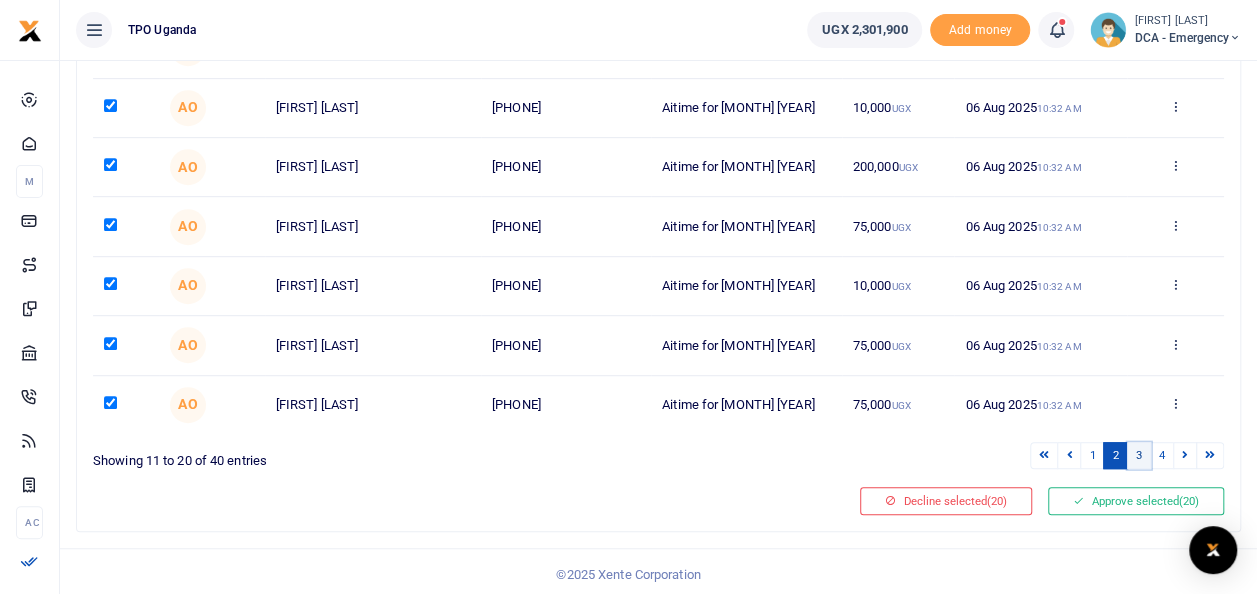 click on "3" at bounding box center [1139, 455] 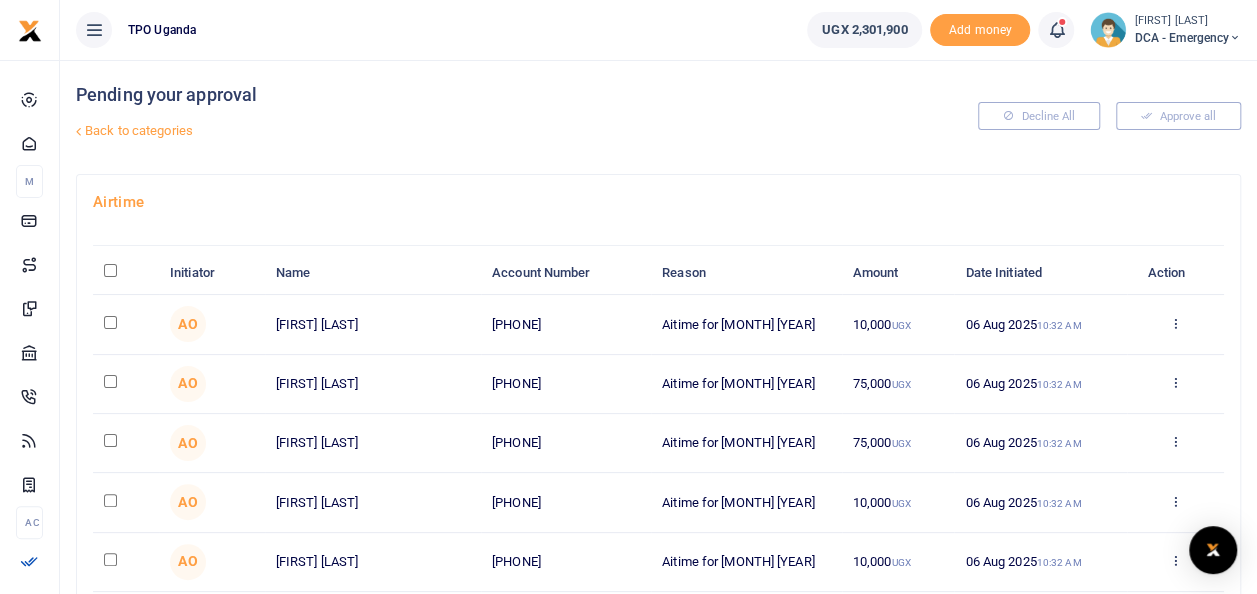 scroll, scrollTop: 0, scrollLeft: 0, axis: both 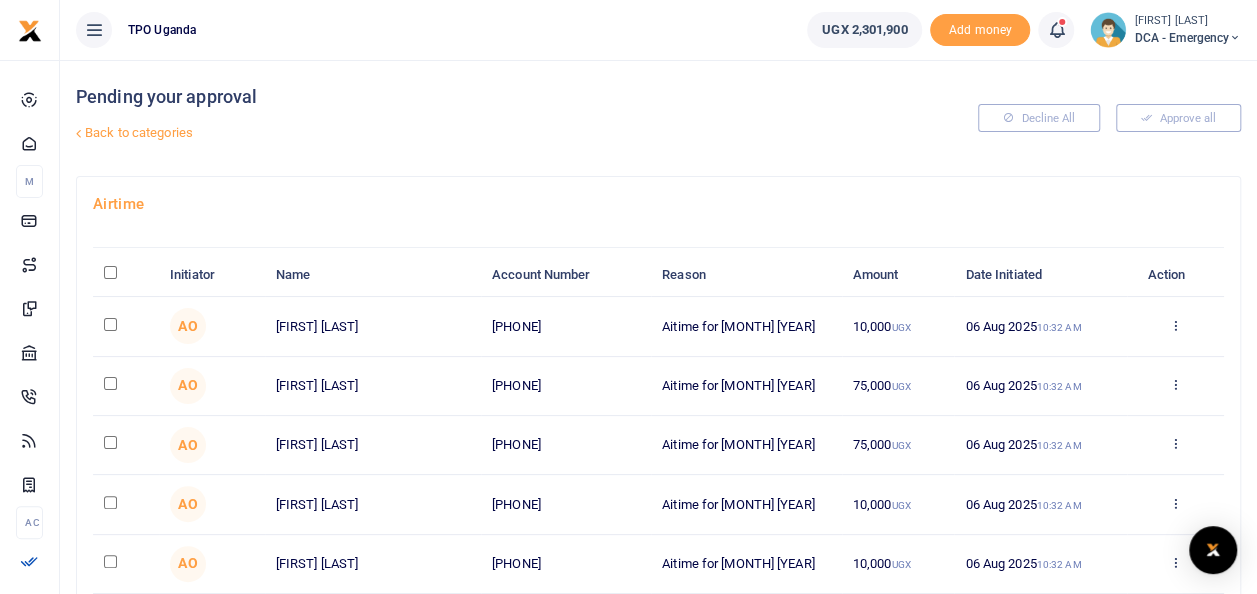 click at bounding box center (110, 272) 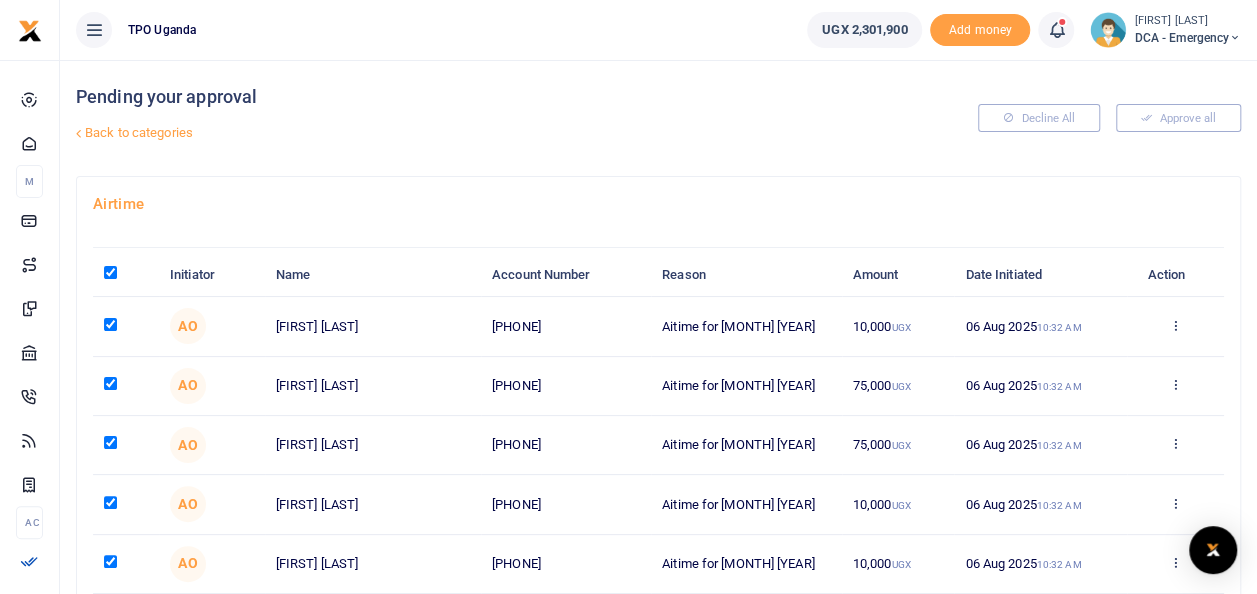 checkbox on "true" 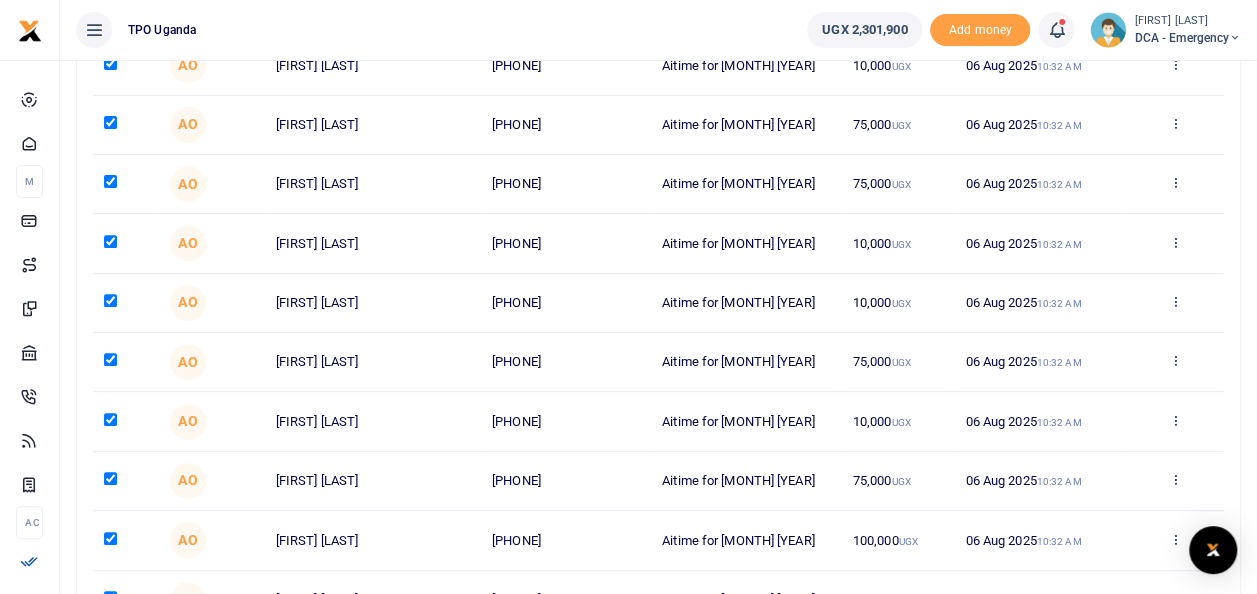 scroll, scrollTop: 456, scrollLeft: 0, axis: vertical 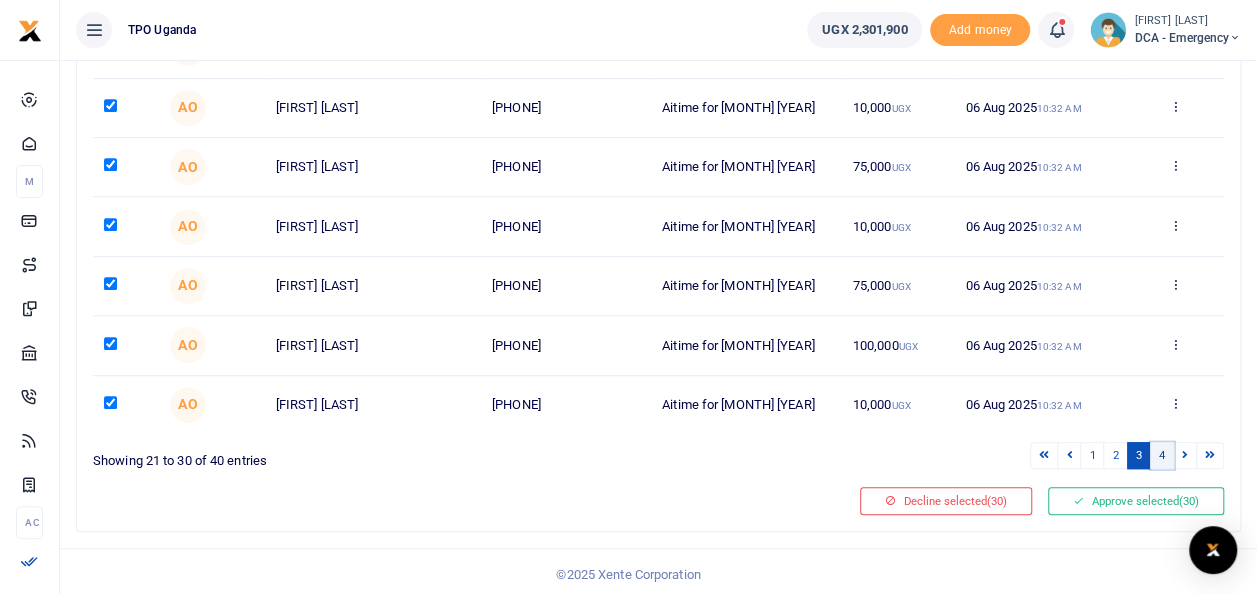 click on "4" at bounding box center [1162, 455] 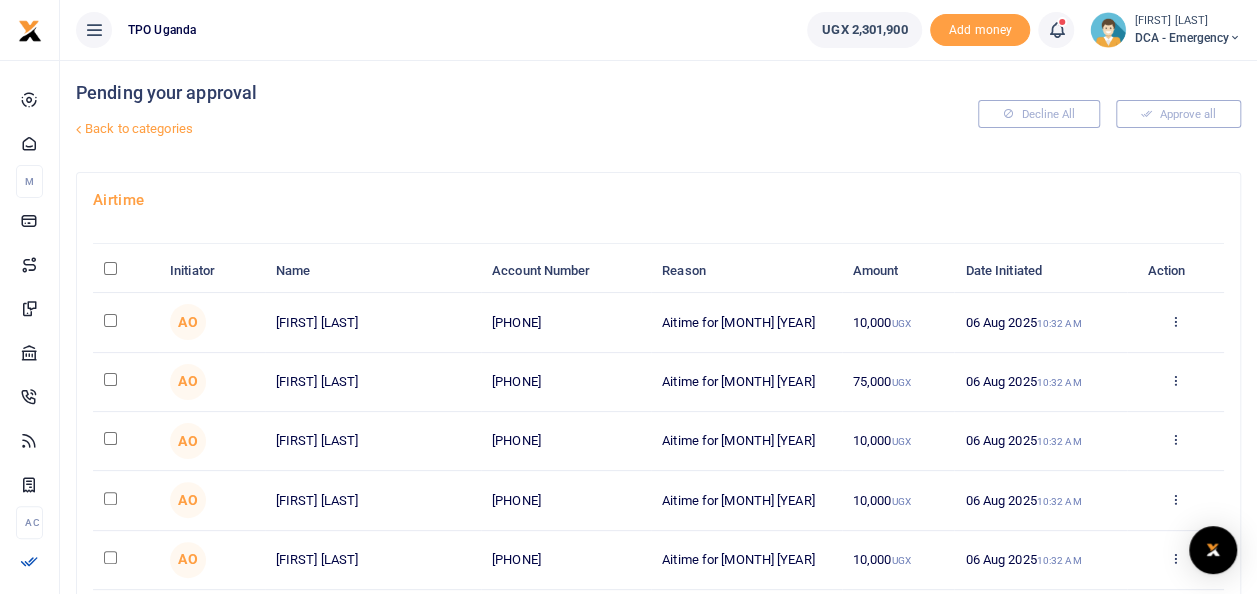 scroll, scrollTop: 0, scrollLeft: 0, axis: both 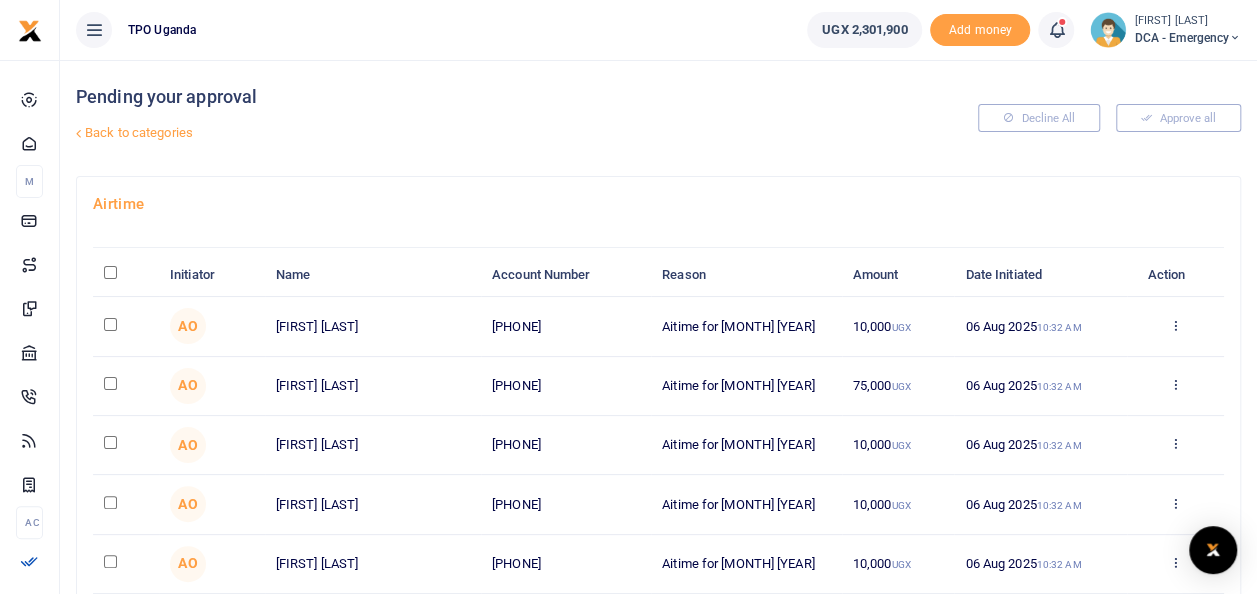 click at bounding box center [110, 272] 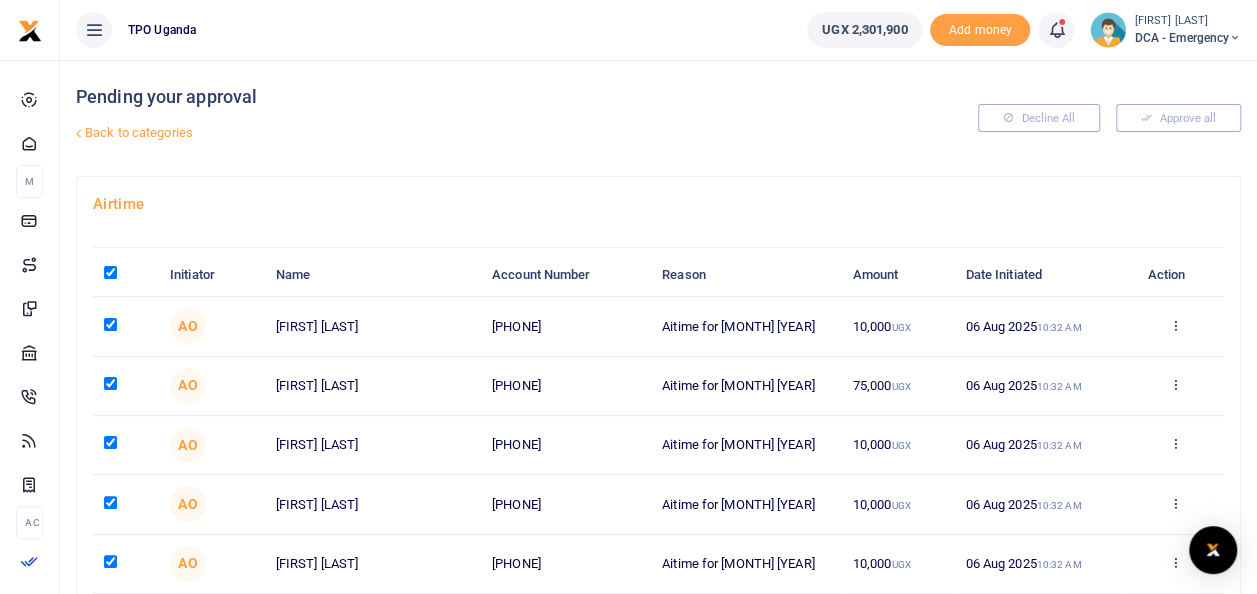 checkbox on "true" 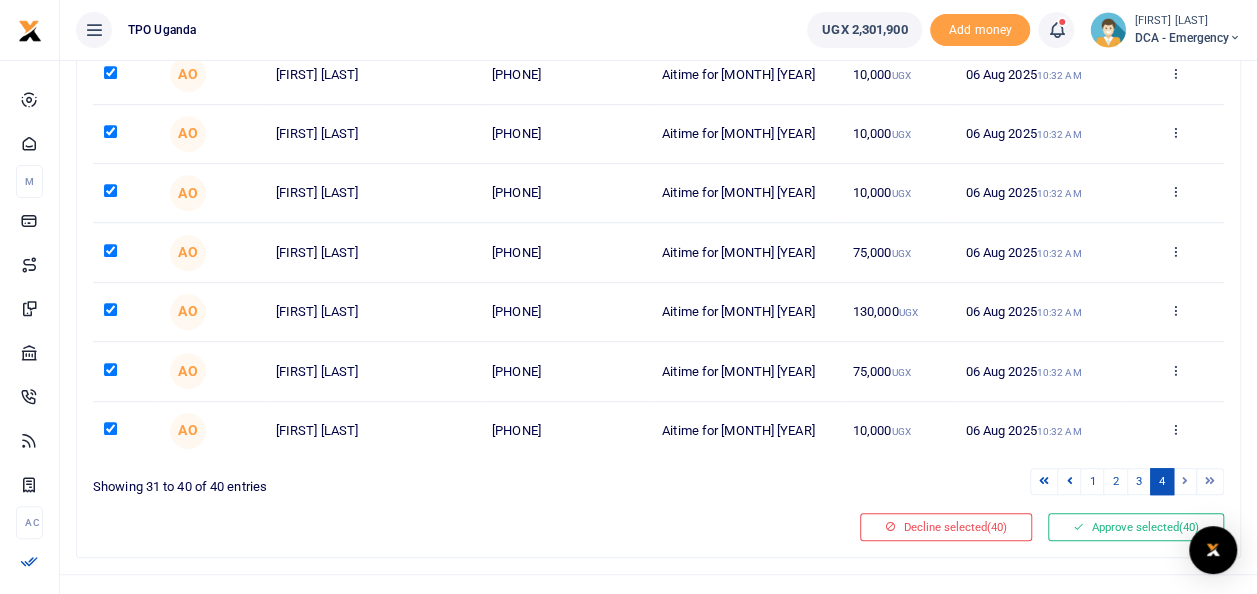 scroll, scrollTop: 456, scrollLeft: 0, axis: vertical 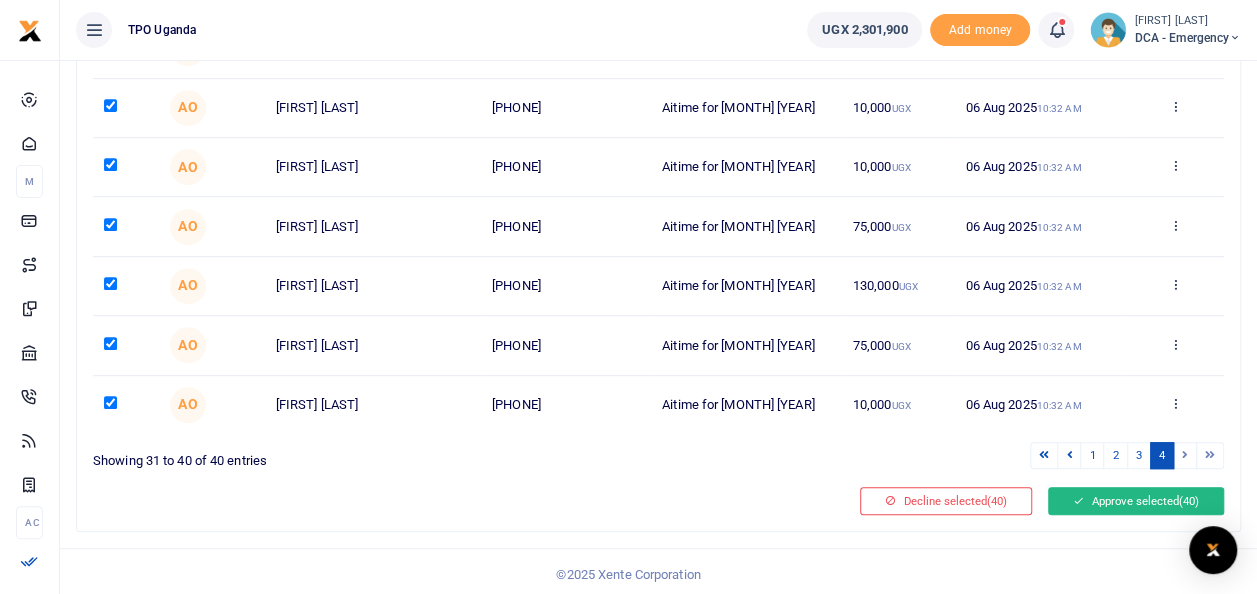 click on "Approve selected  (40)" at bounding box center (1136, 501) 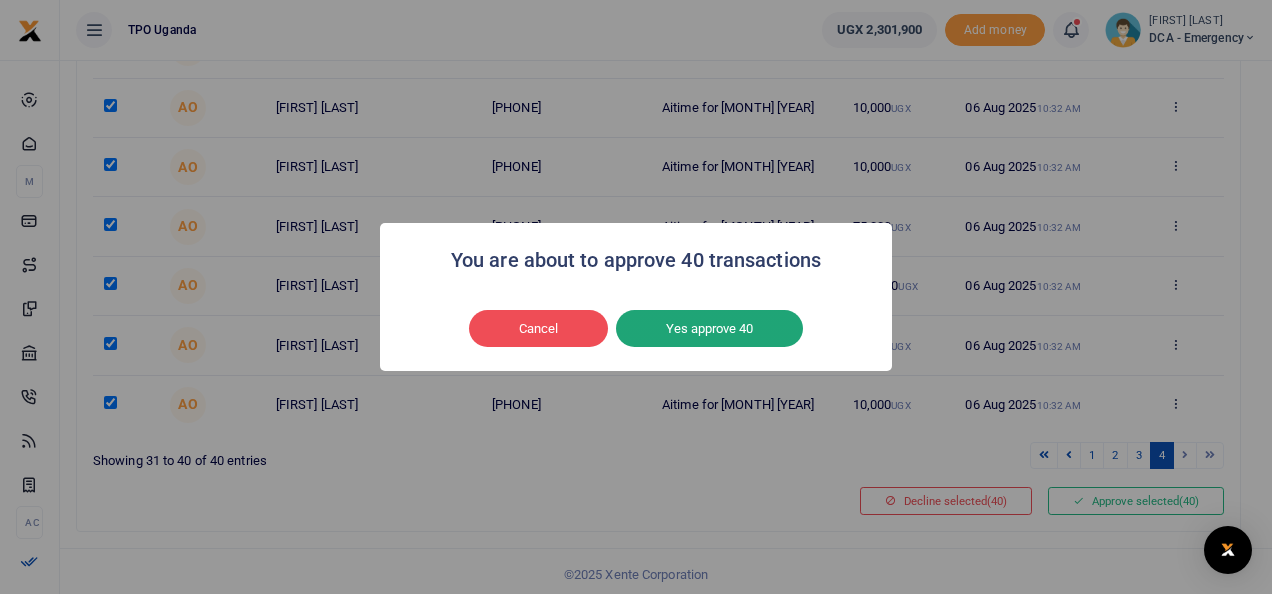click on "Yes approve 40" at bounding box center [709, 329] 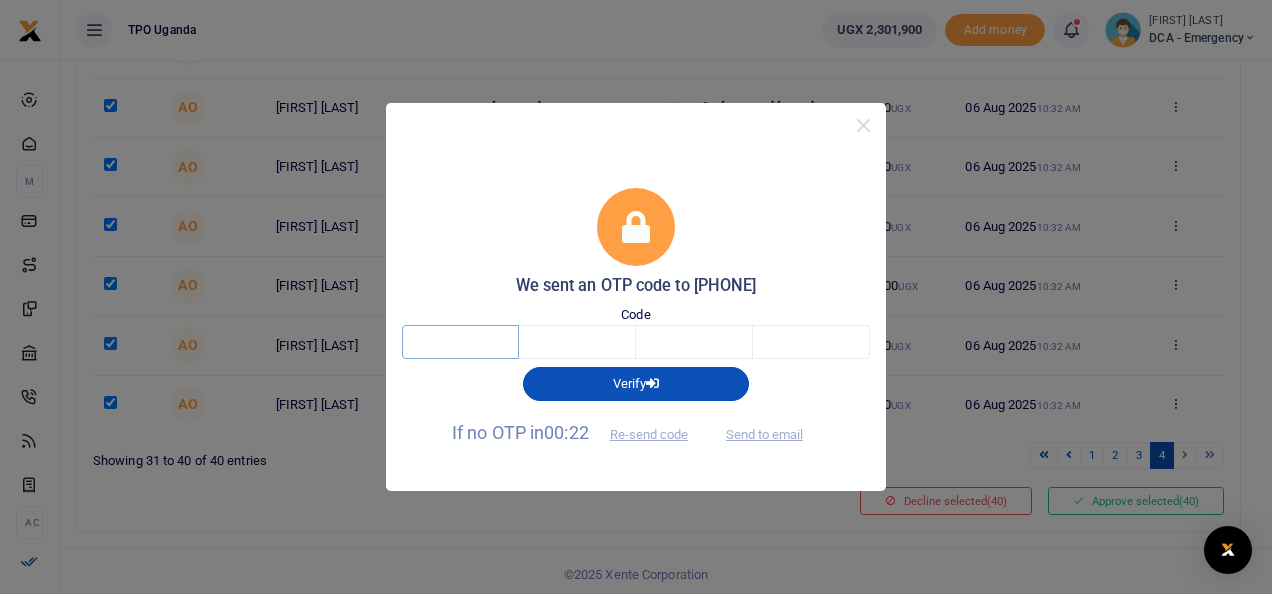 click at bounding box center [460, 342] 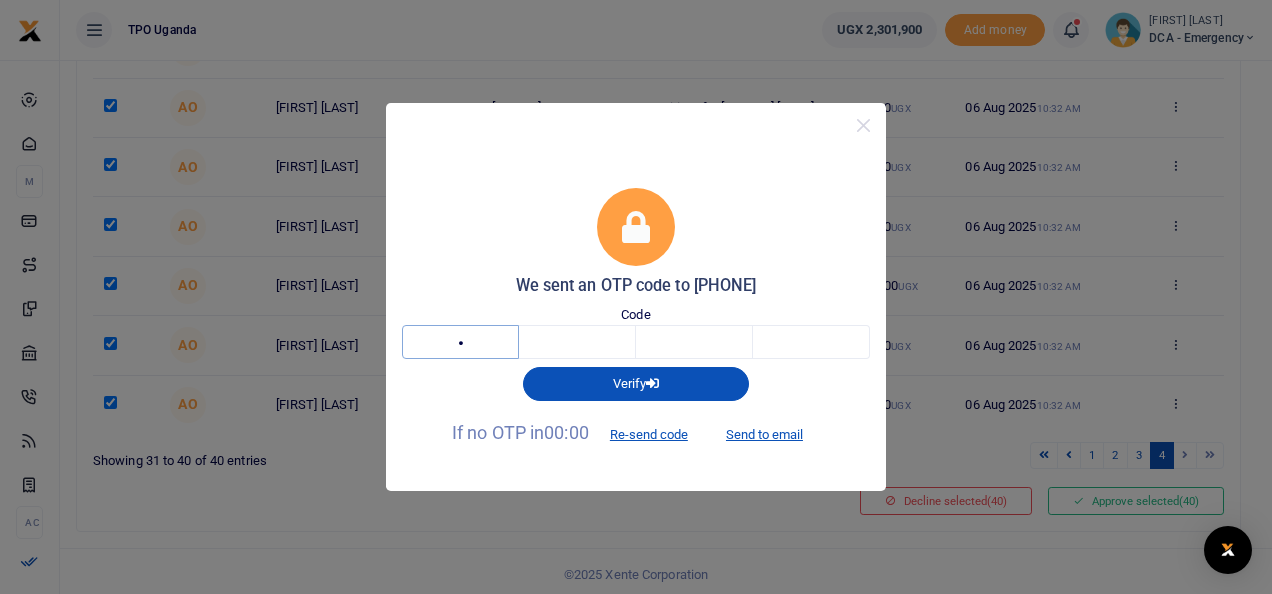 type on "6" 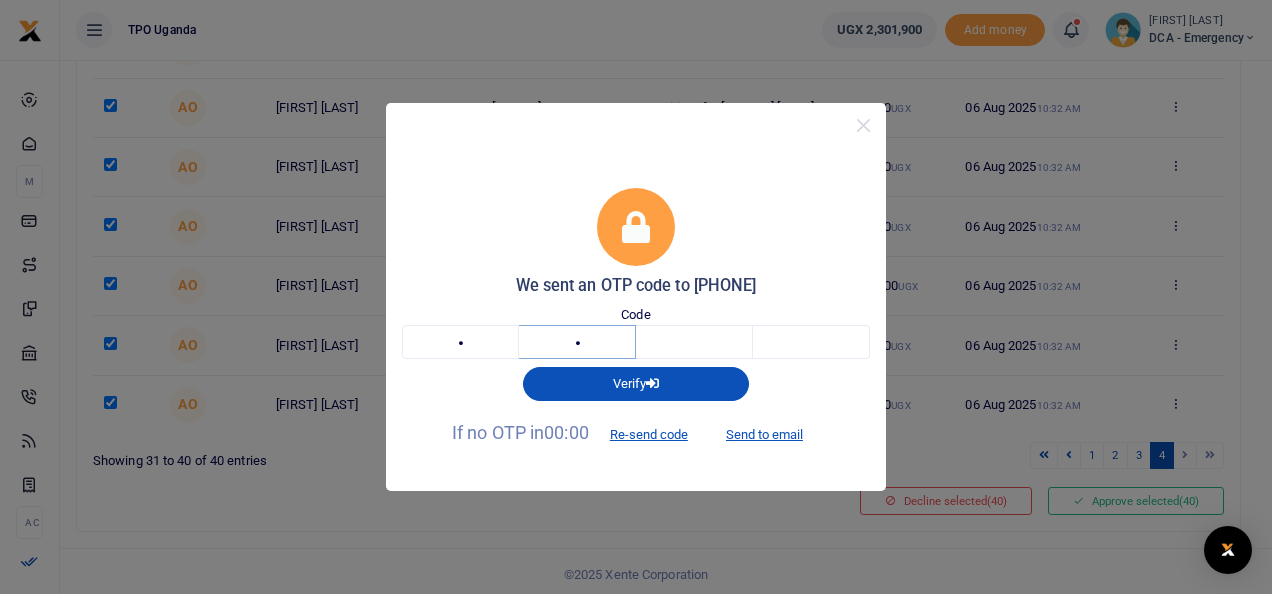 type on "0" 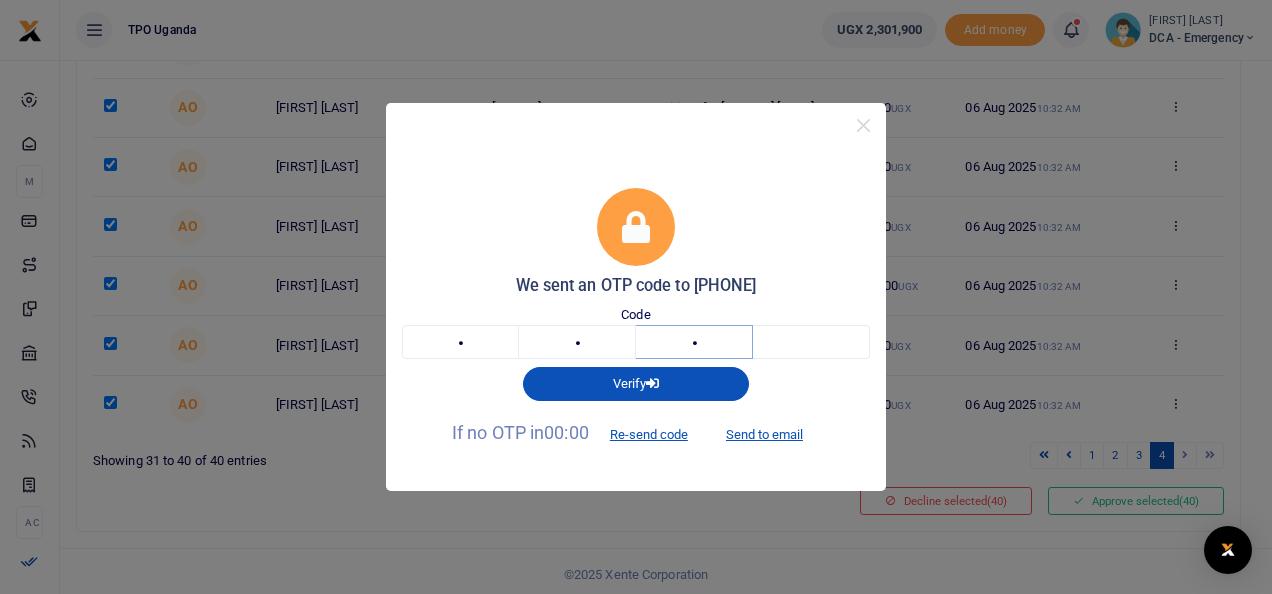 type on "7" 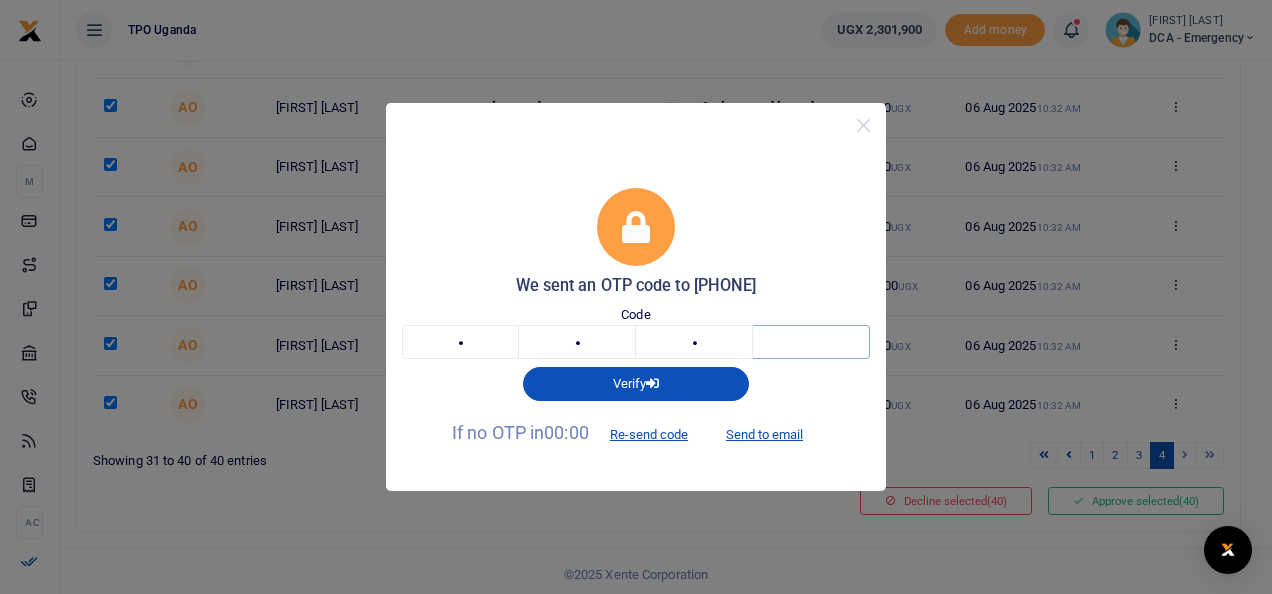 type on "1" 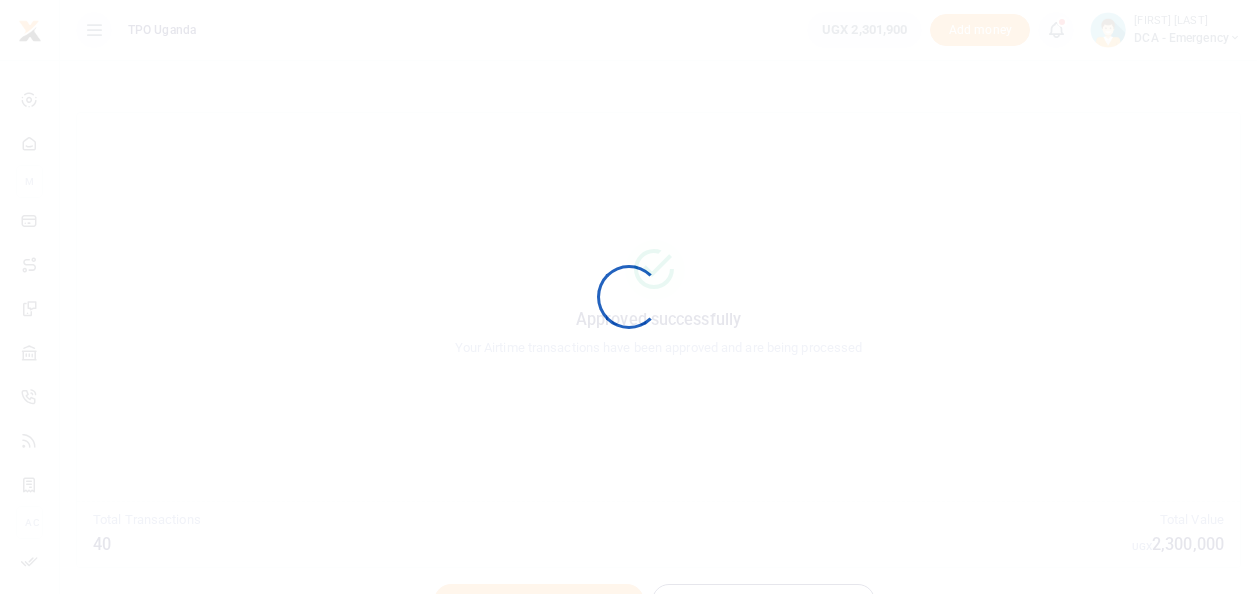 scroll, scrollTop: 0, scrollLeft: 0, axis: both 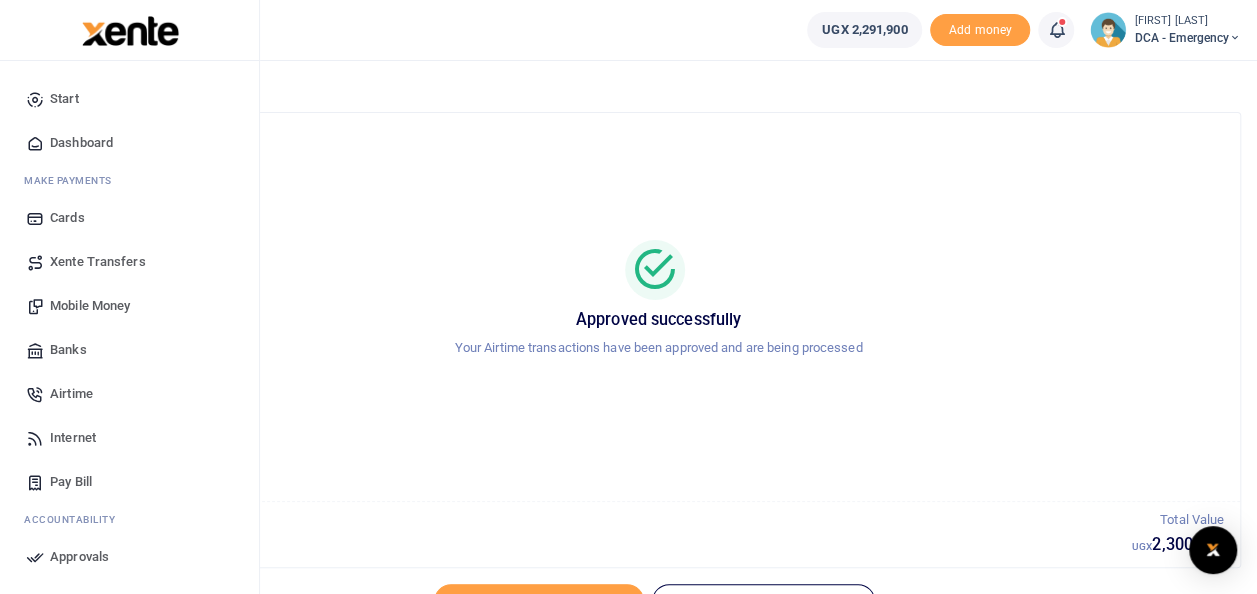 click on "Airtime" at bounding box center (71, 394) 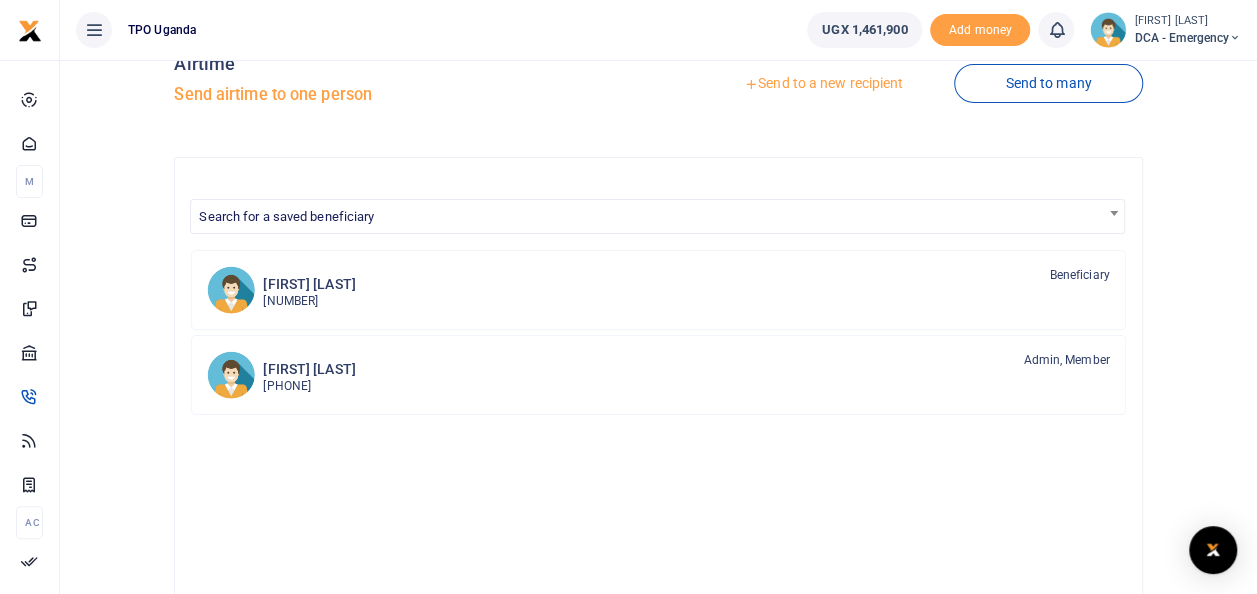 scroll, scrollTop: 0, scrollLeft: 0, axis: both 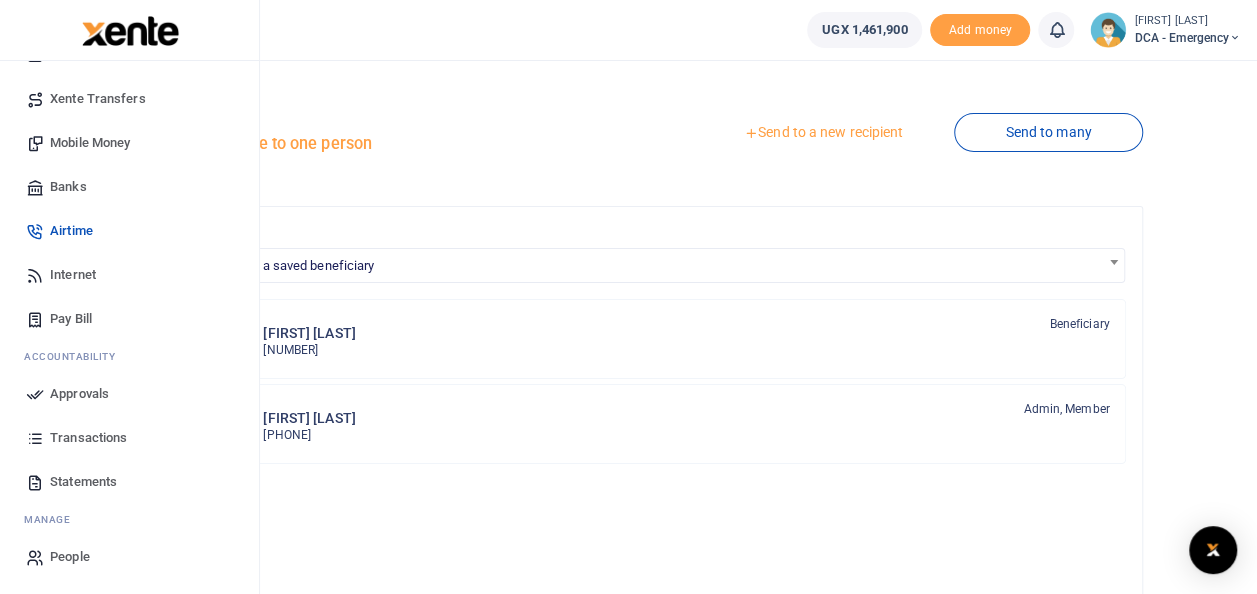 click on "Transactions" at bounding box center (88, 438) 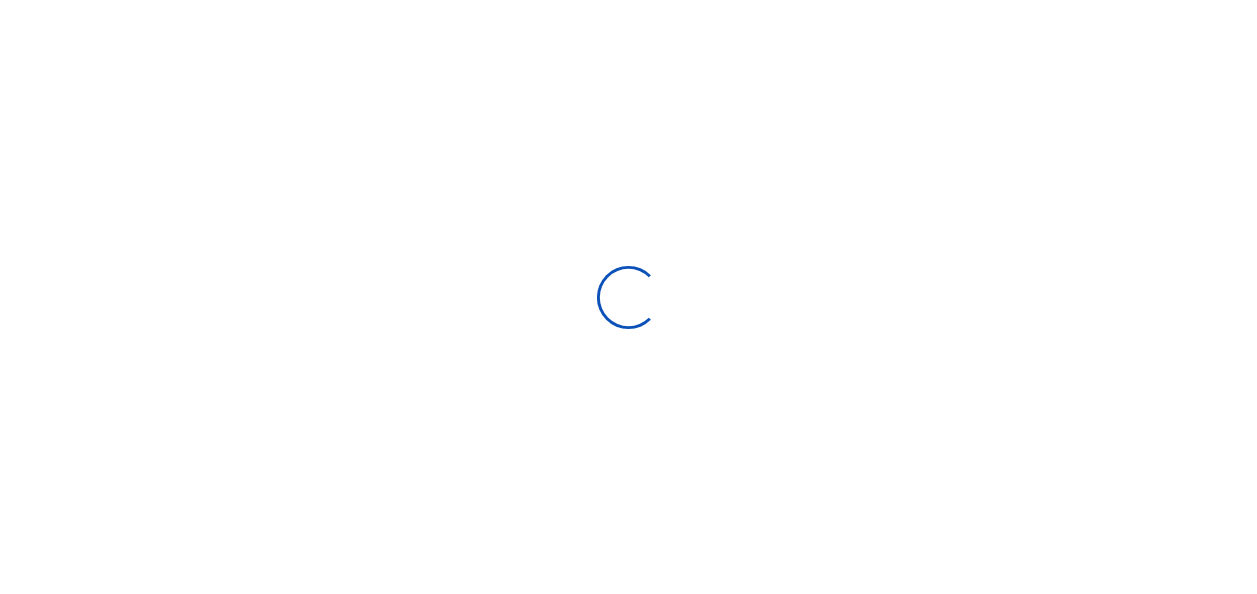 scroll, scrollTop: 0, scrollLeft: 0, axis: both 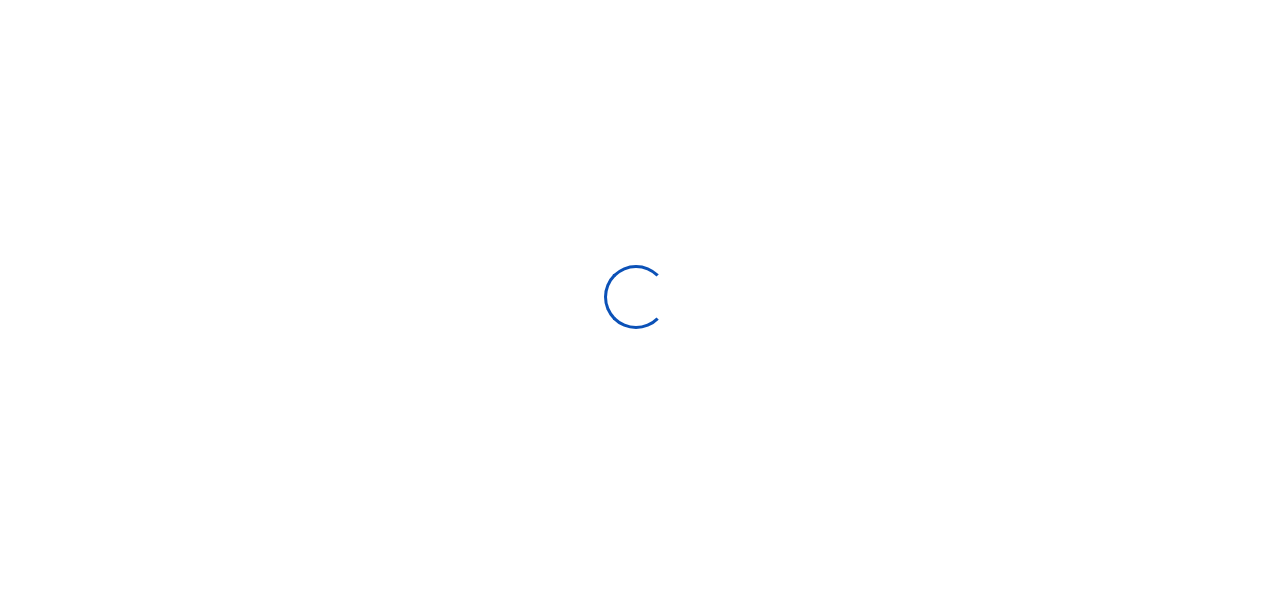 select 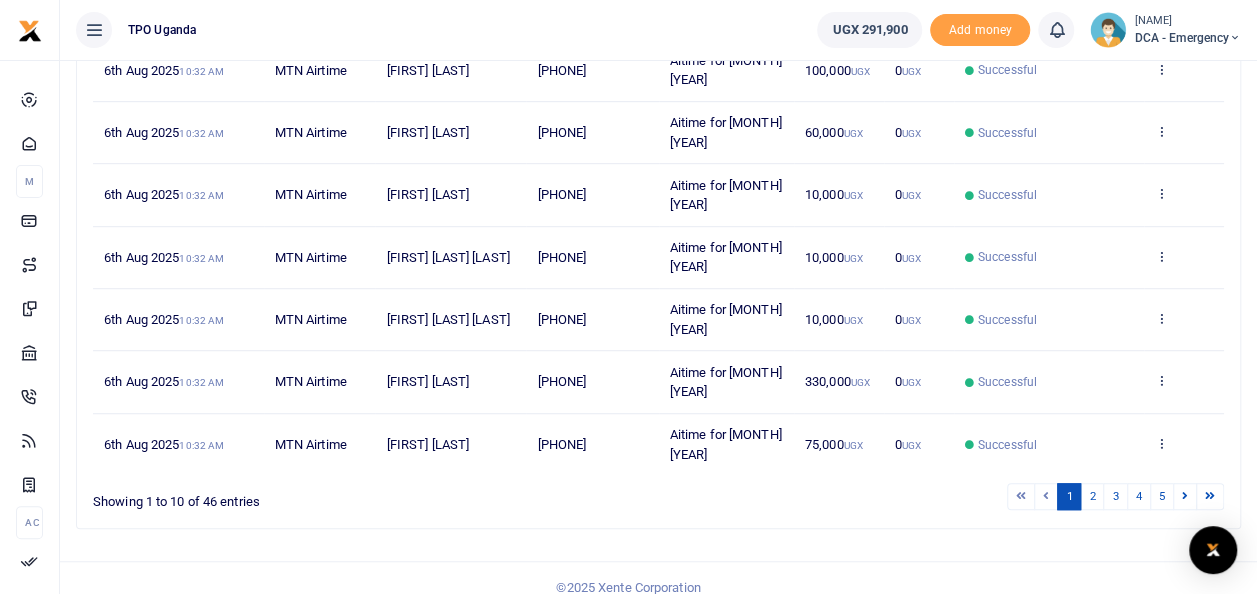 scroll, scrollTop: 534, scrollLeft: 0, axis: vertical 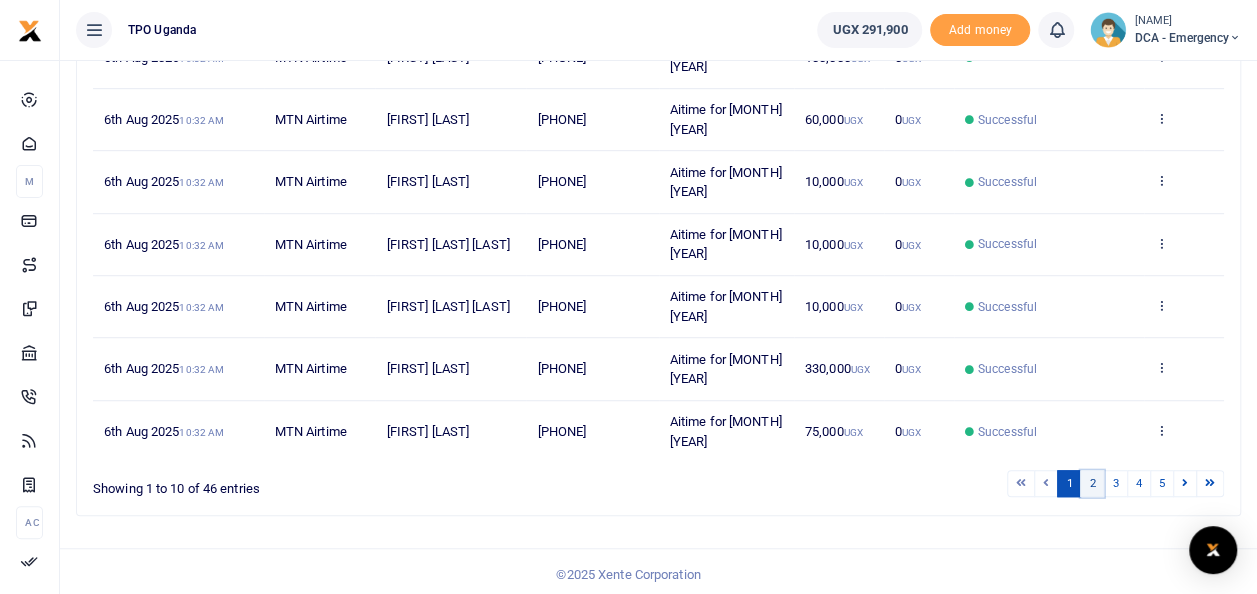 click on "2" at bounding box center [1092, 483] 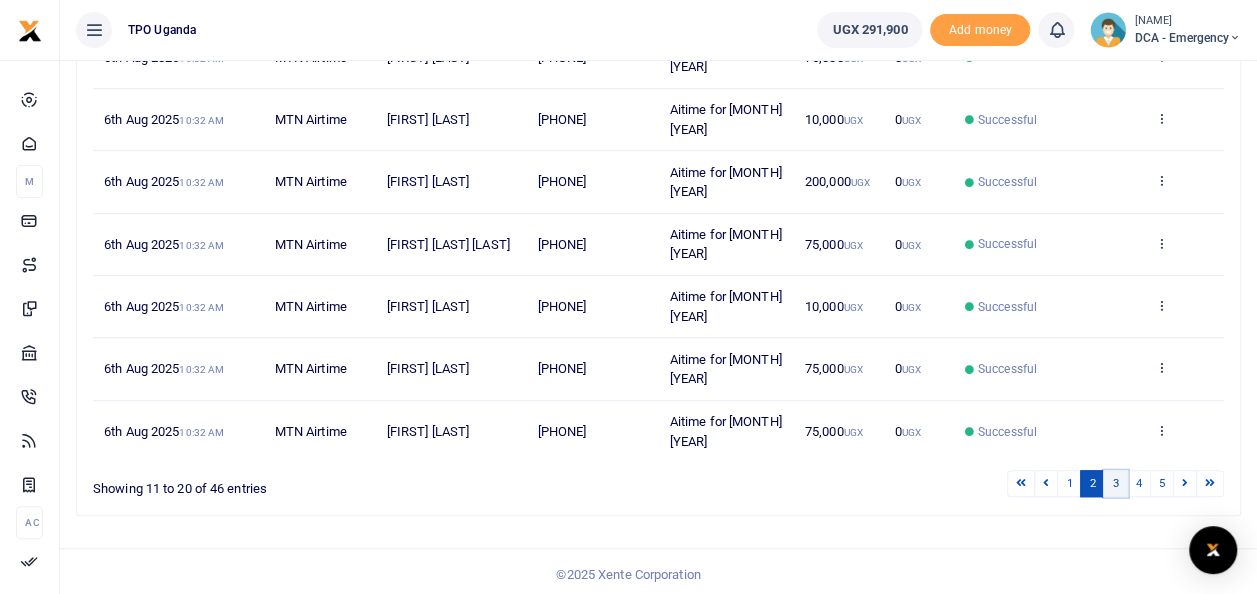 click on "3" at bounding box center [1115, 483] 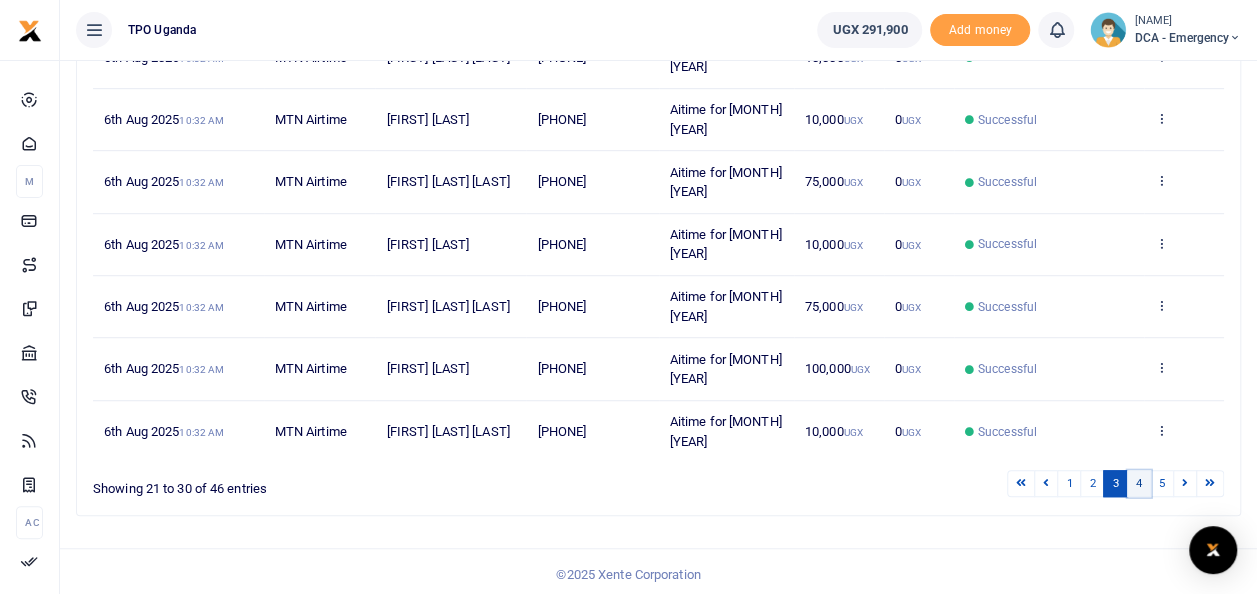 click on "4" at bounding box center (1139, 483) 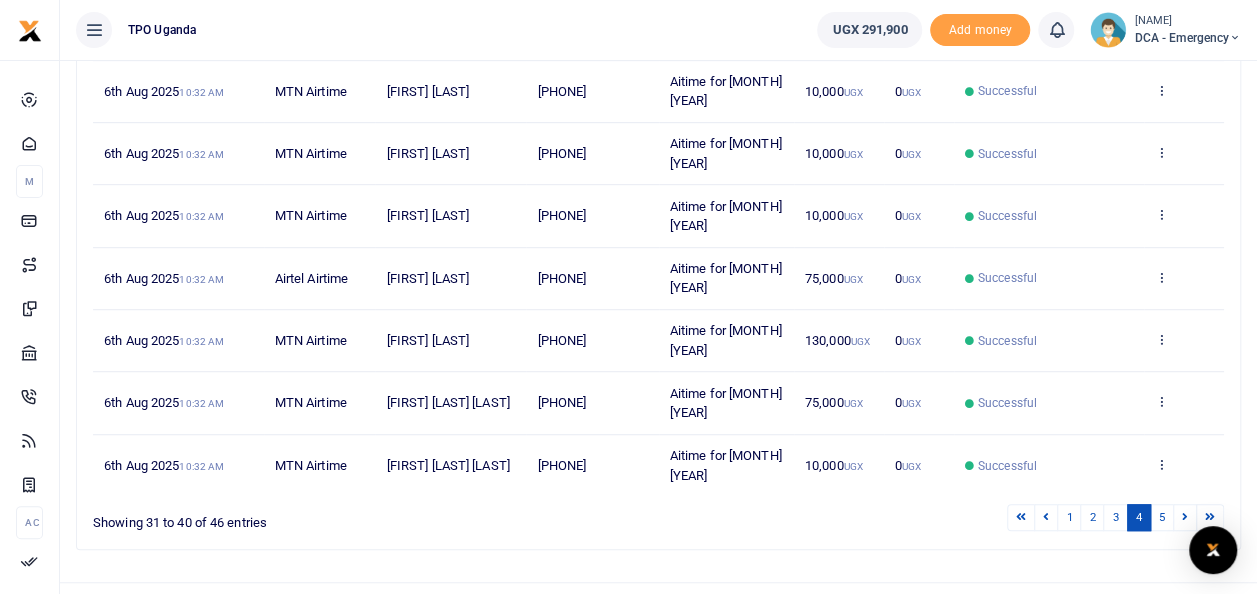 scroll, scrollTop: 534, scrollLeft: 0, axis: vertical 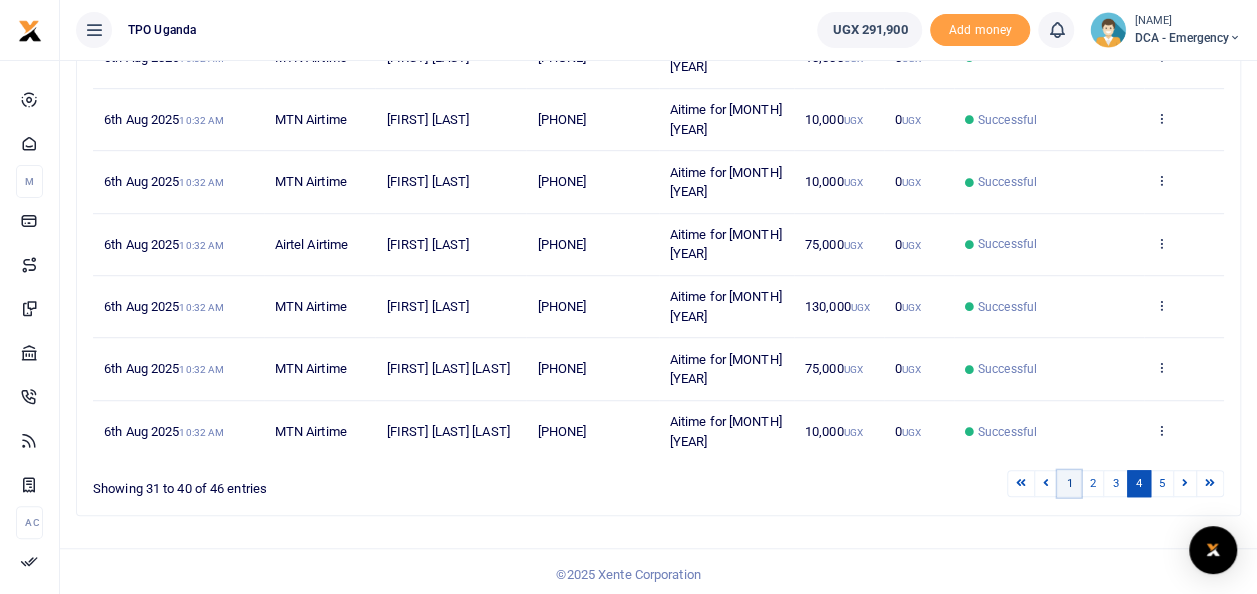 click on "1" at bounding box center [1069, 483] 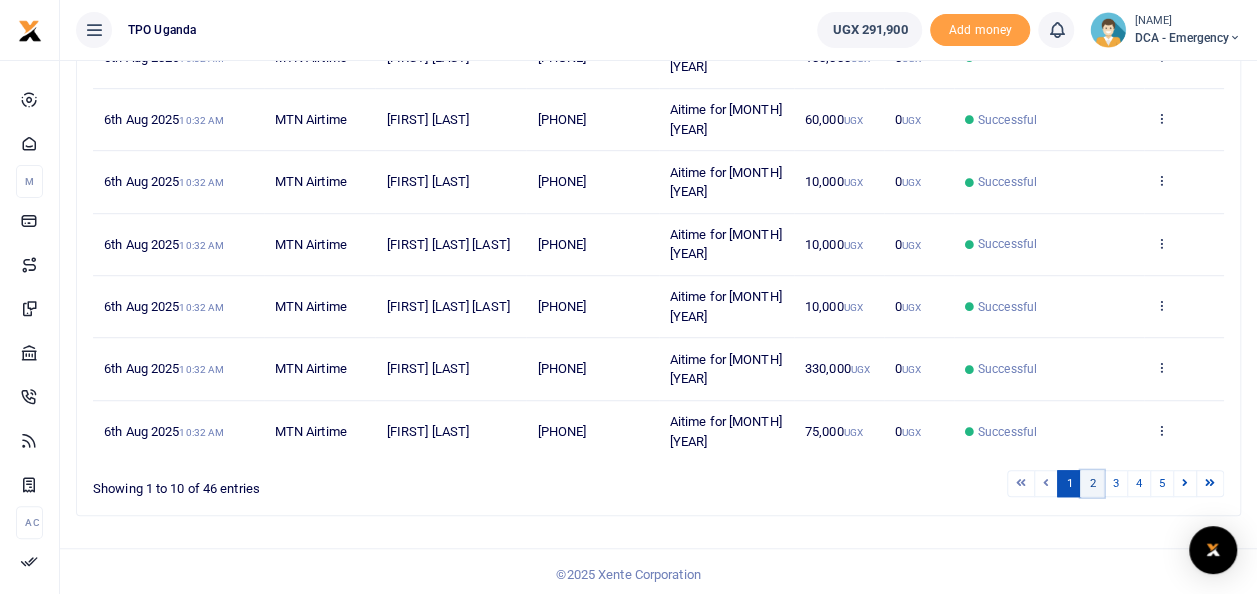 click on "2" at bounding box center (1092, 483) 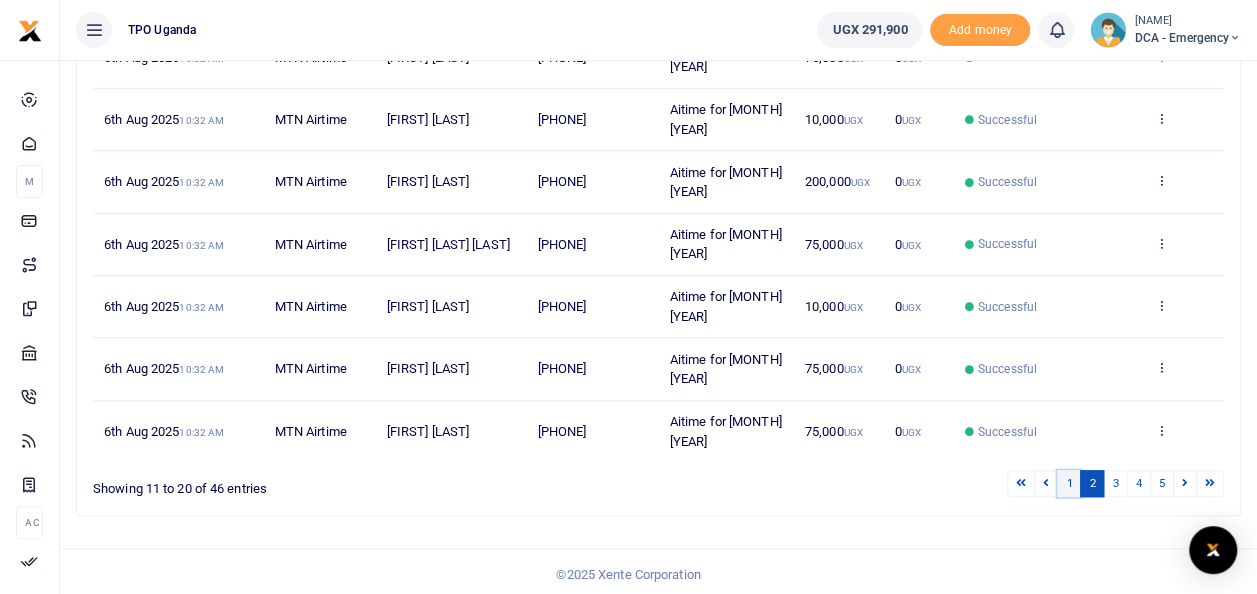 click on "1" at bounding box center (1069, 483) 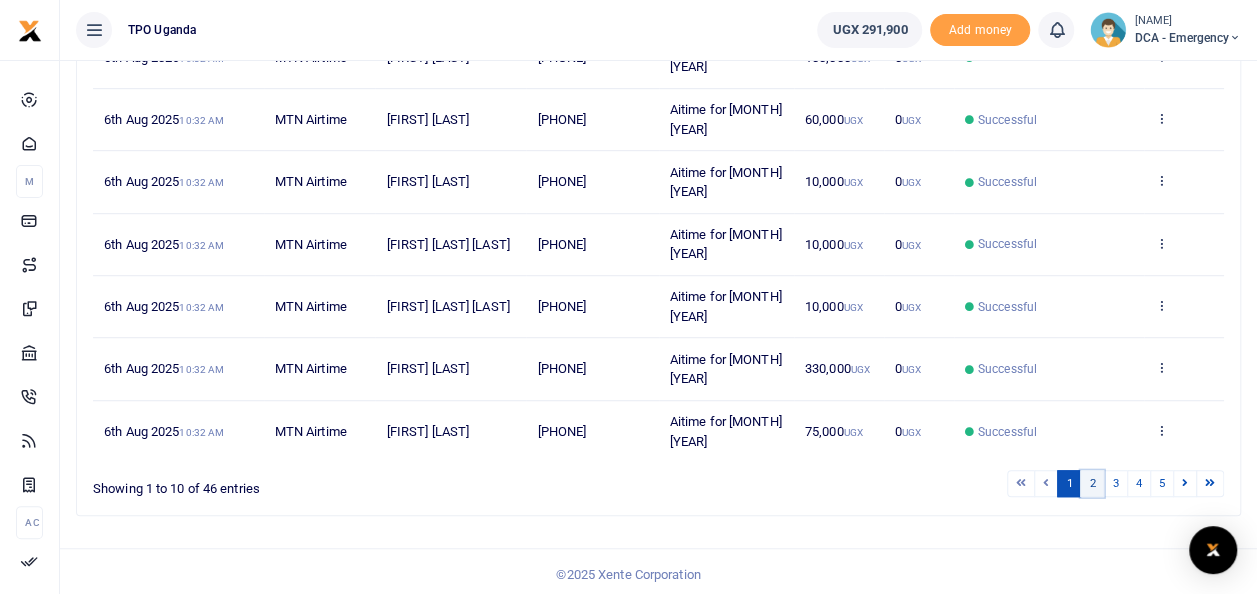 click on "2" at bounding box center (1092, 483) 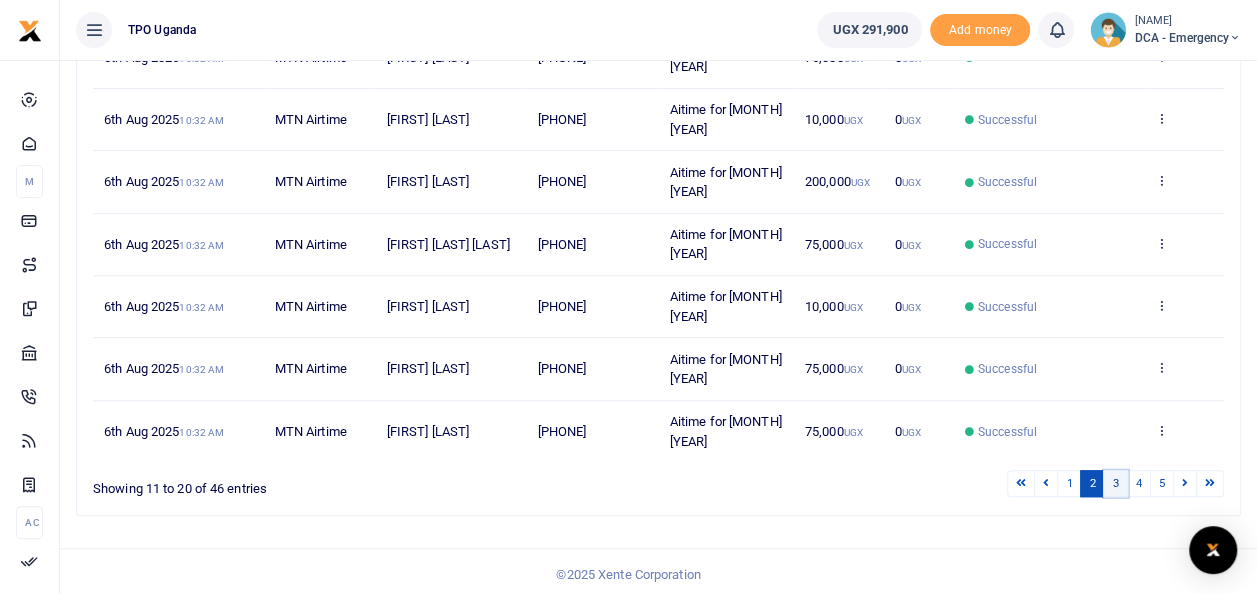 click on "3" at bounding box center [1115, 483] 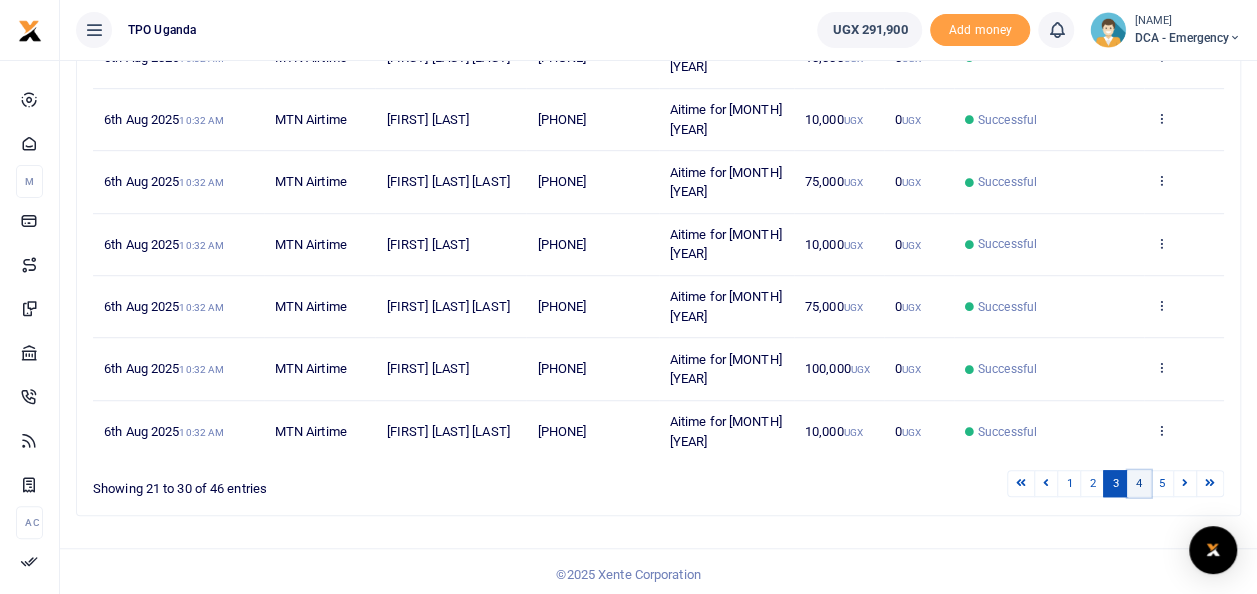 click on "4" at bounding box center [1139, 483] 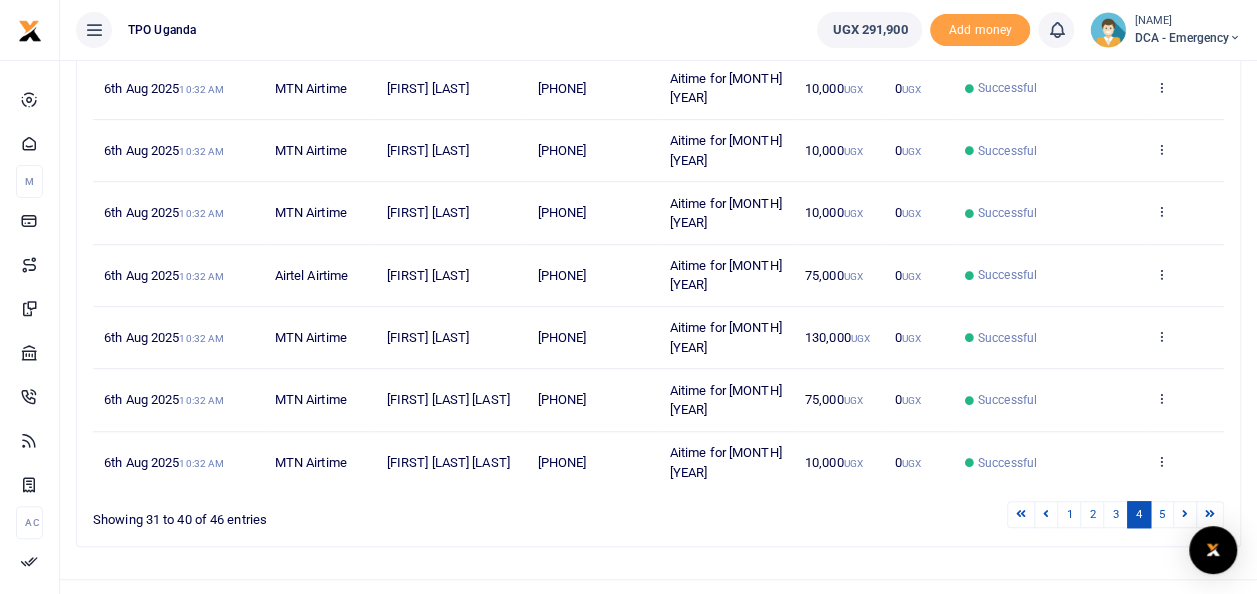 scroll, scrollTop: 534, scrollLeft: 0, axis: vertical 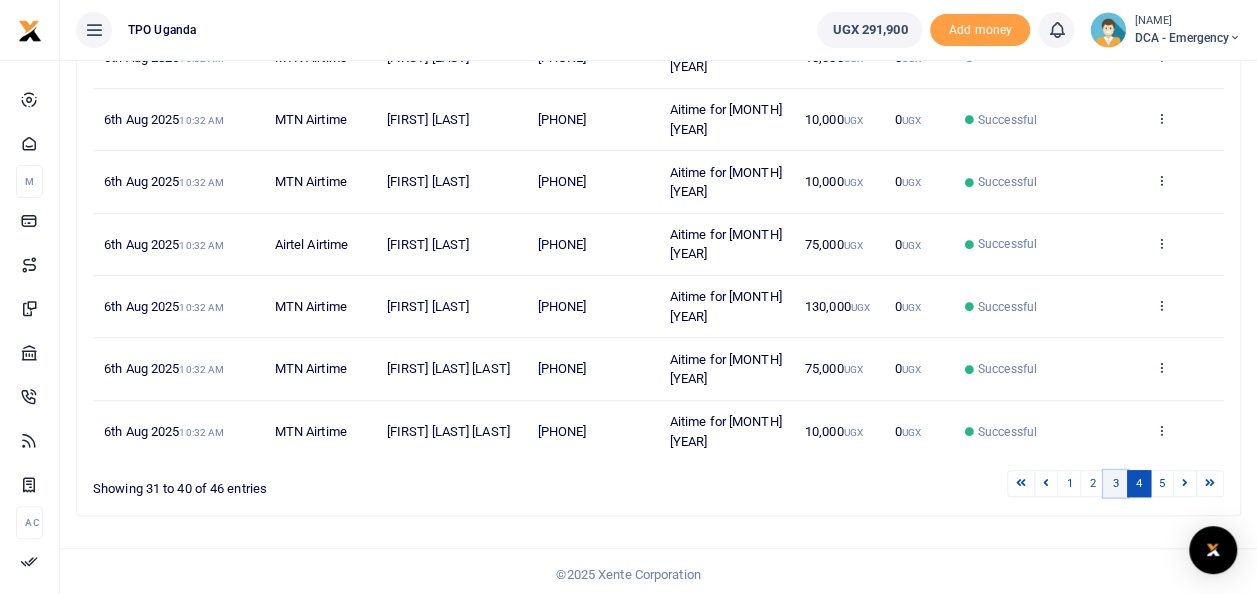 click on "3" at bounding box center [1115, 483] 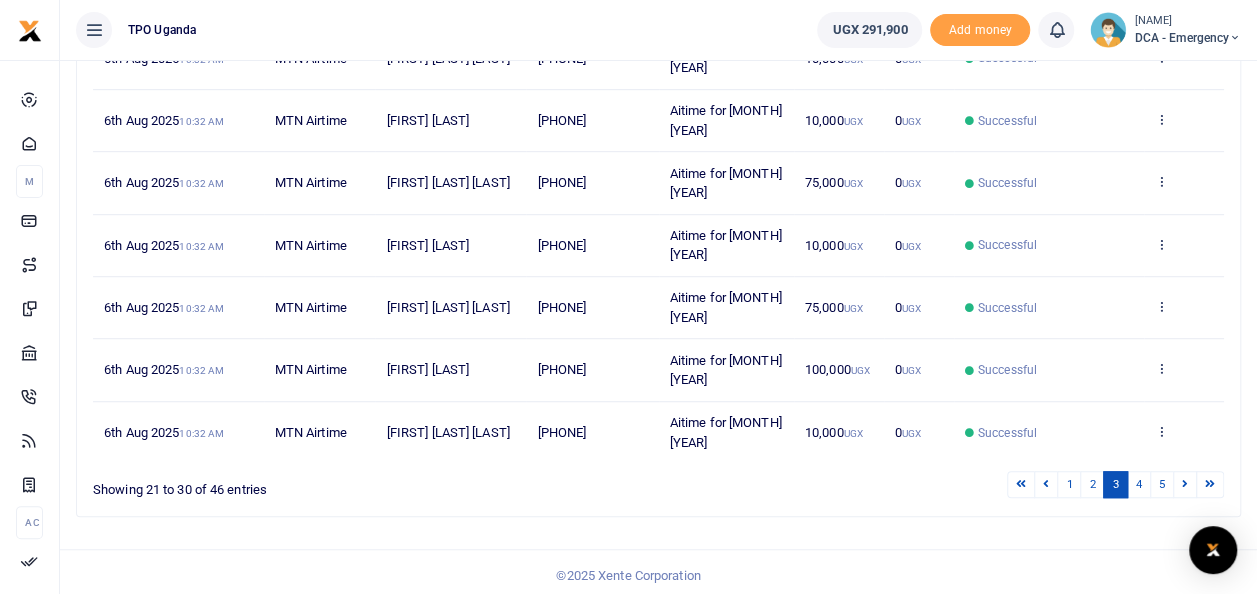 scroll, scrollTop: 534, scrollLeft: 0, axis: vertical 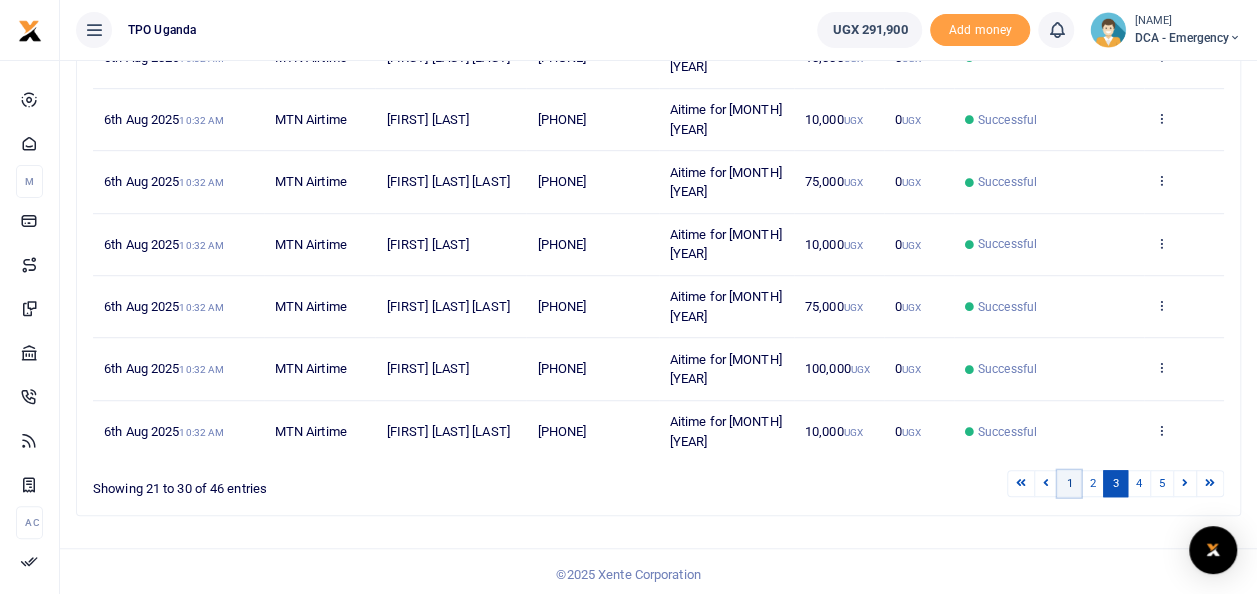 click on "1" at bounding box center (1069, 483) 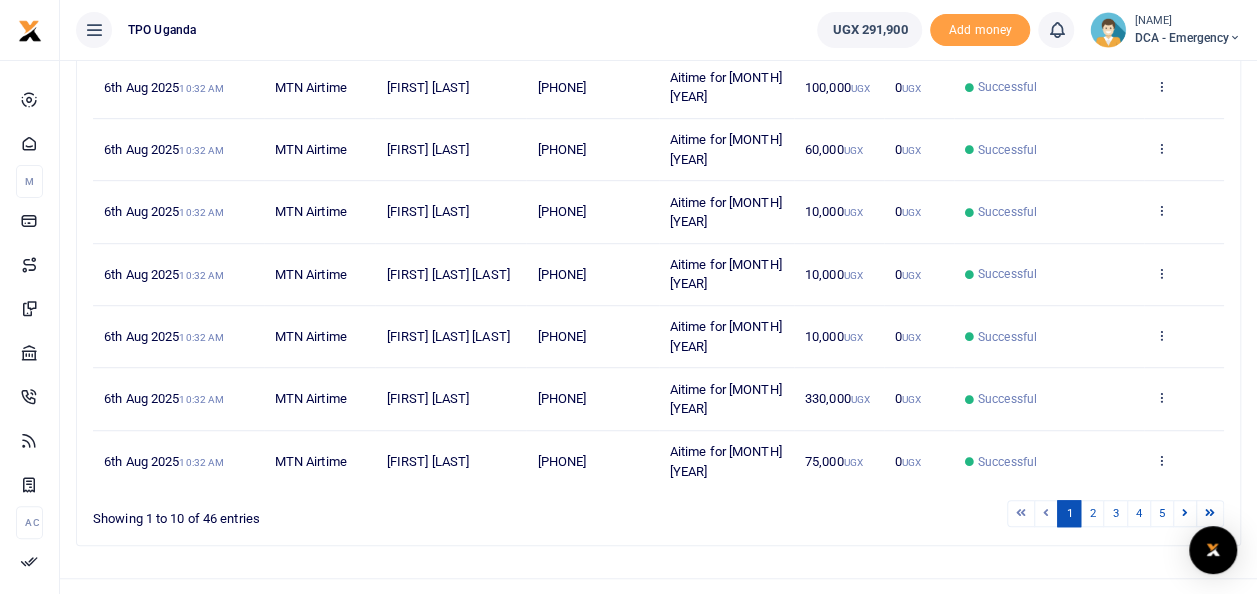 scroll, scrollTop: 534, scrollLeft: 0, axis: vertical 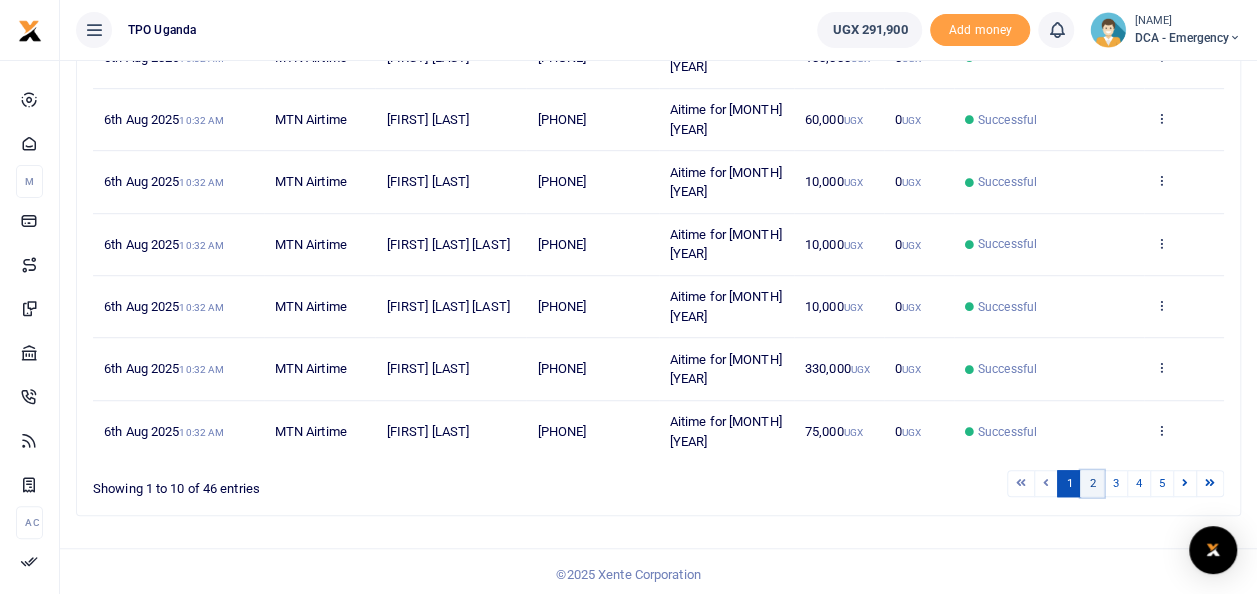 click on "2" at bounding box center (1092, 483) 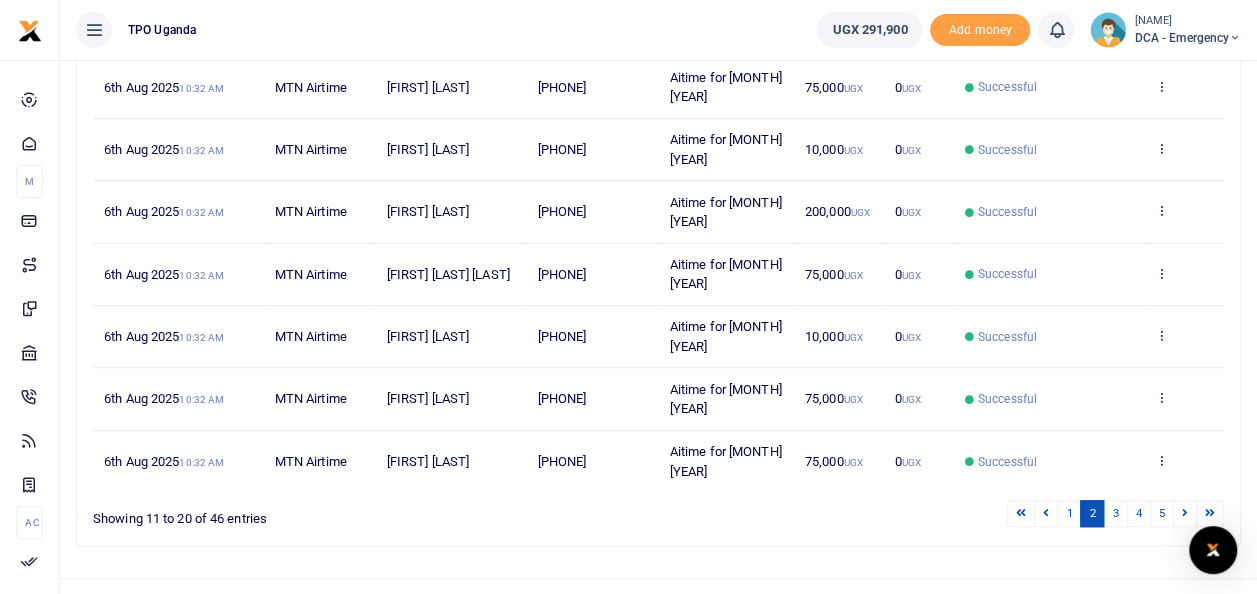 scroll, scrollTop: 534, scrollLeft: 0, axis: vertical 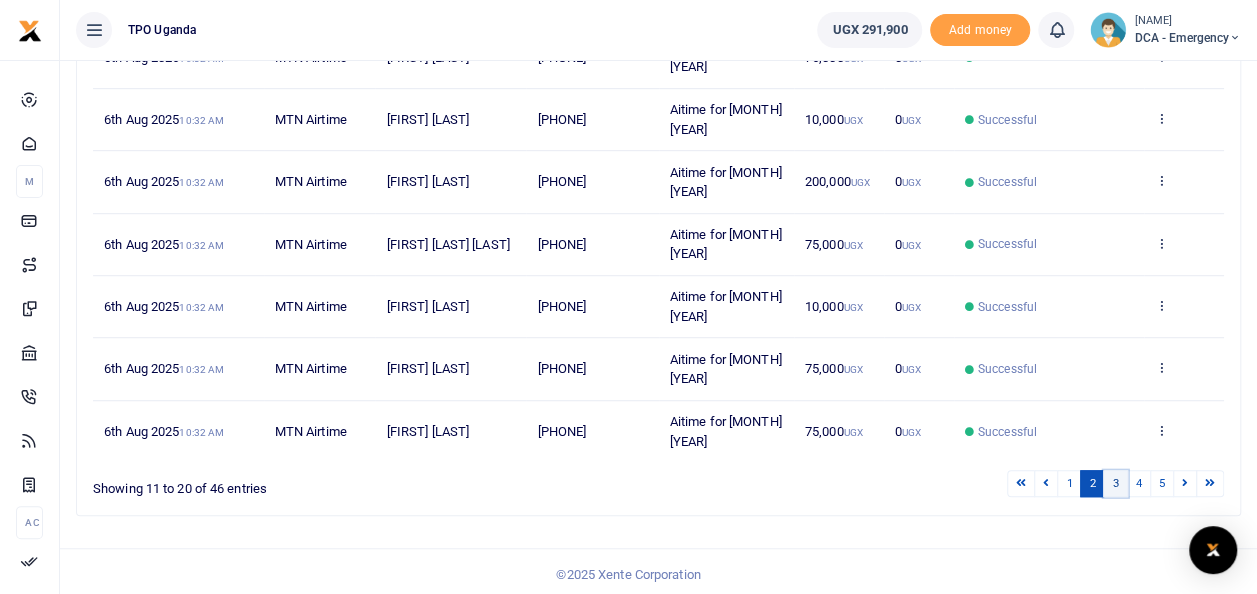 click on "3" at bounding box center [1115, 483] 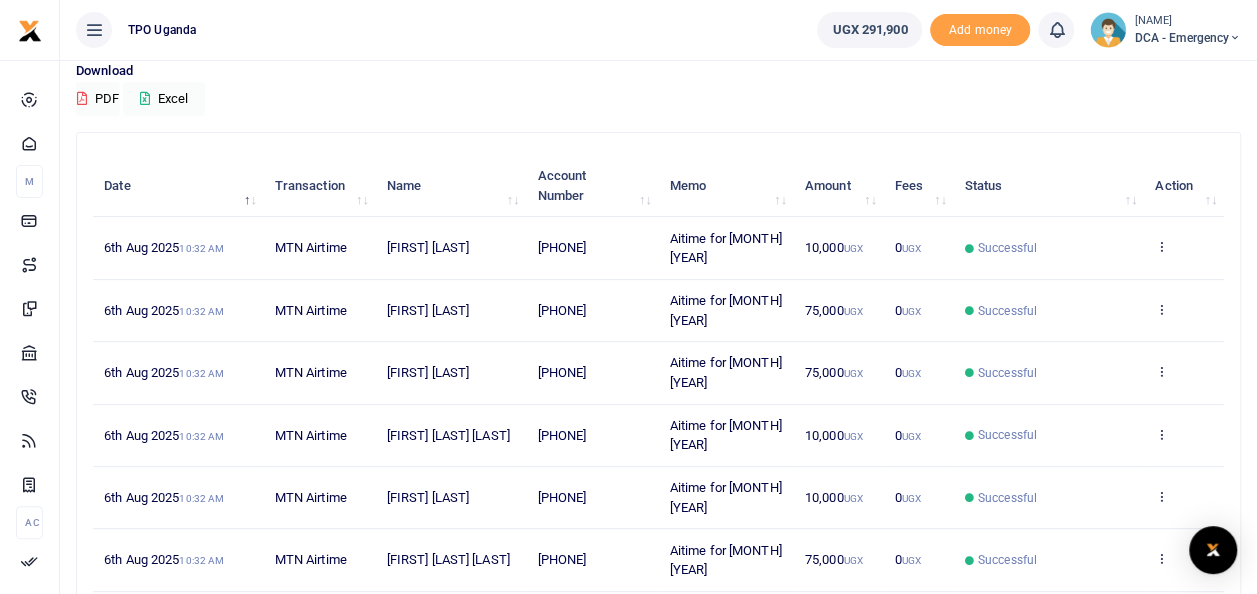 scroll, scrollTop: 134, scrollLeft: 0, axis: vertical 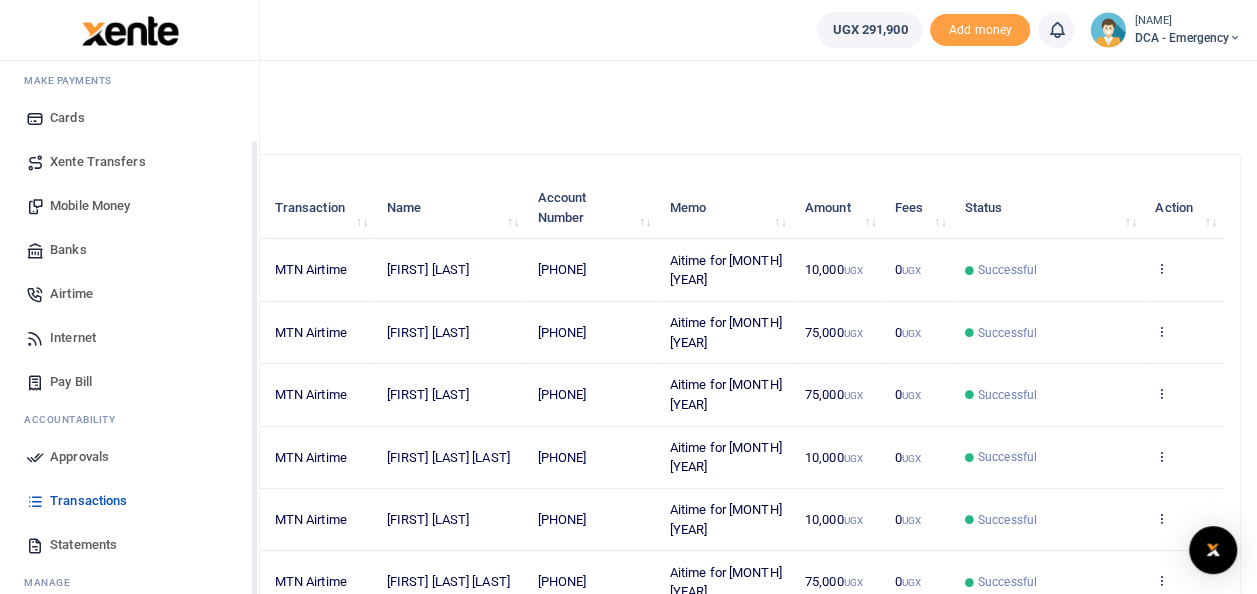click on "Statements" at bounding box center (83, 545) 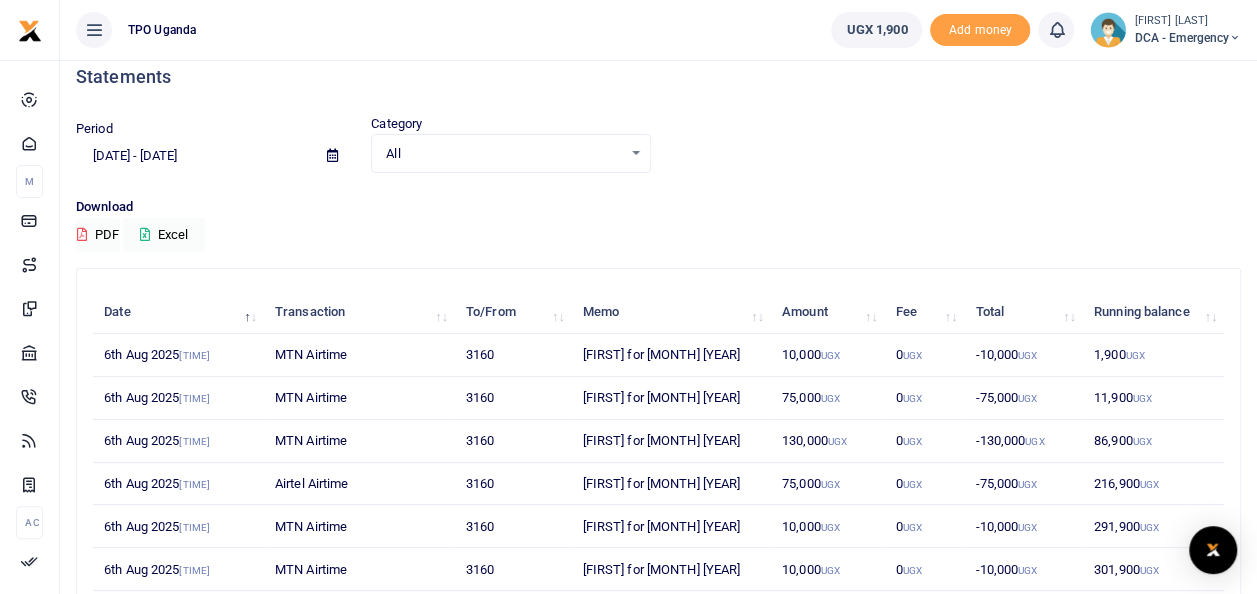 scroll, scrollTop: 0, scrollLeft: 0, axis: both 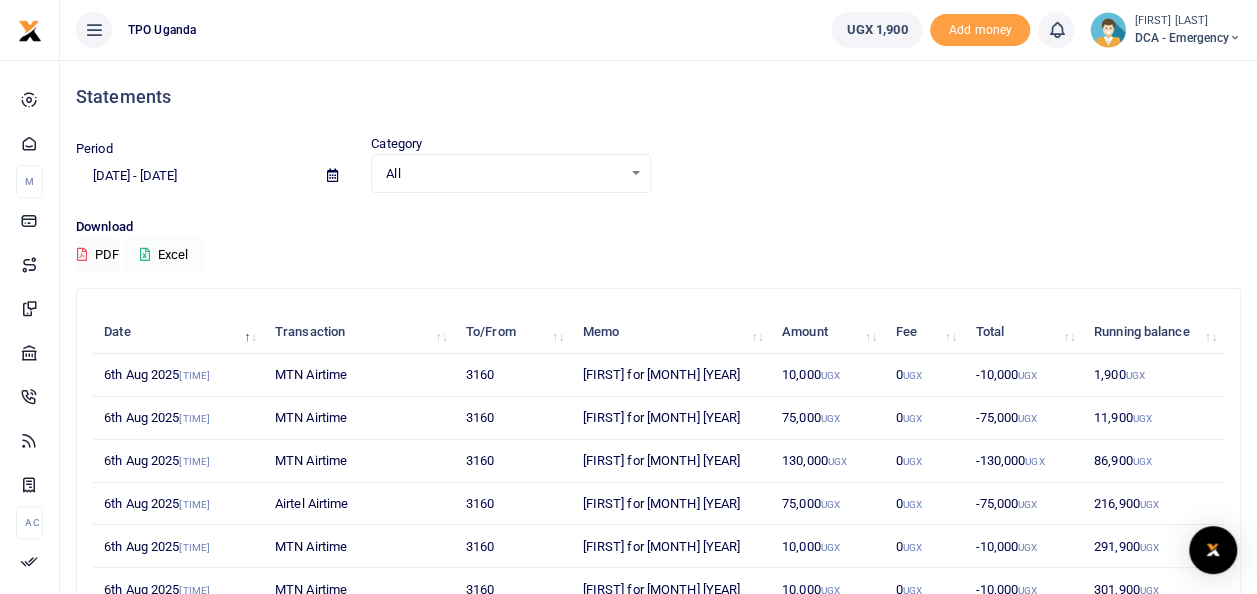 click on "Excel" at bounding box center (164, 255) 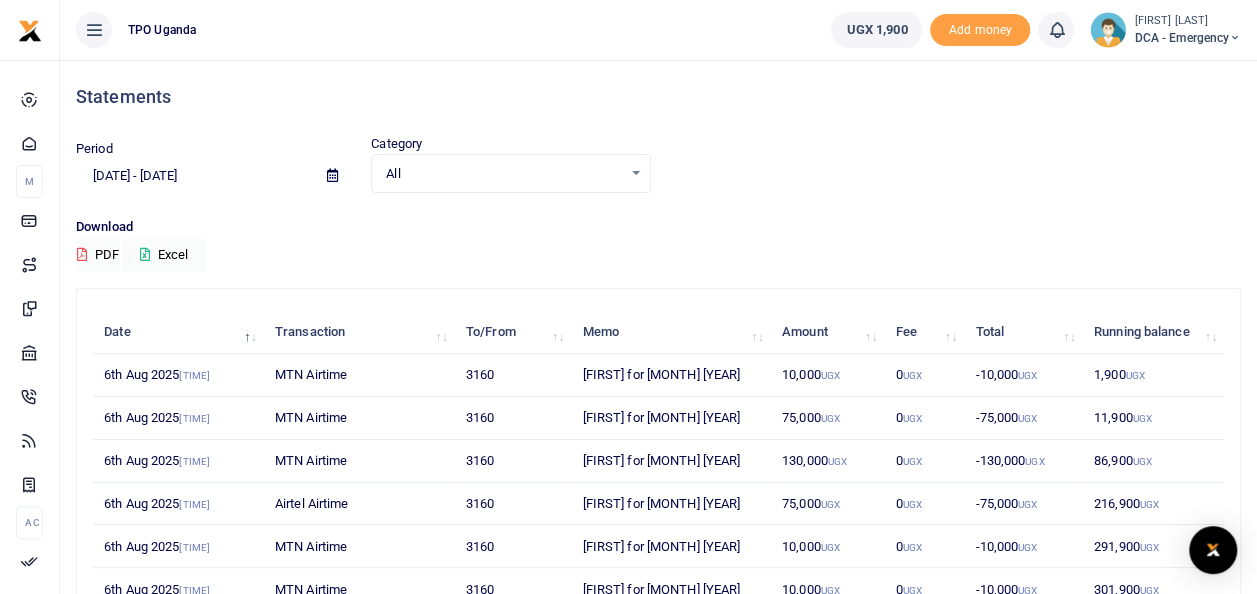 click on "Download
PDF
Excel" at bounding box center [658, 244] 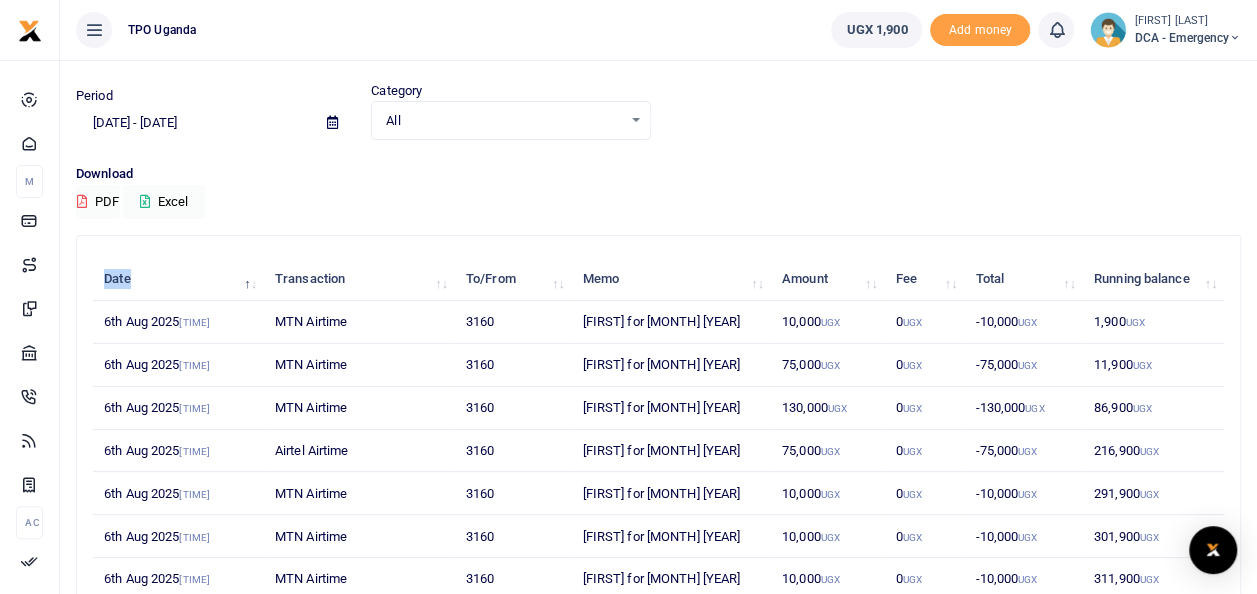 scroll, scrollTop: 0, scrollLeft: 0, axis: both 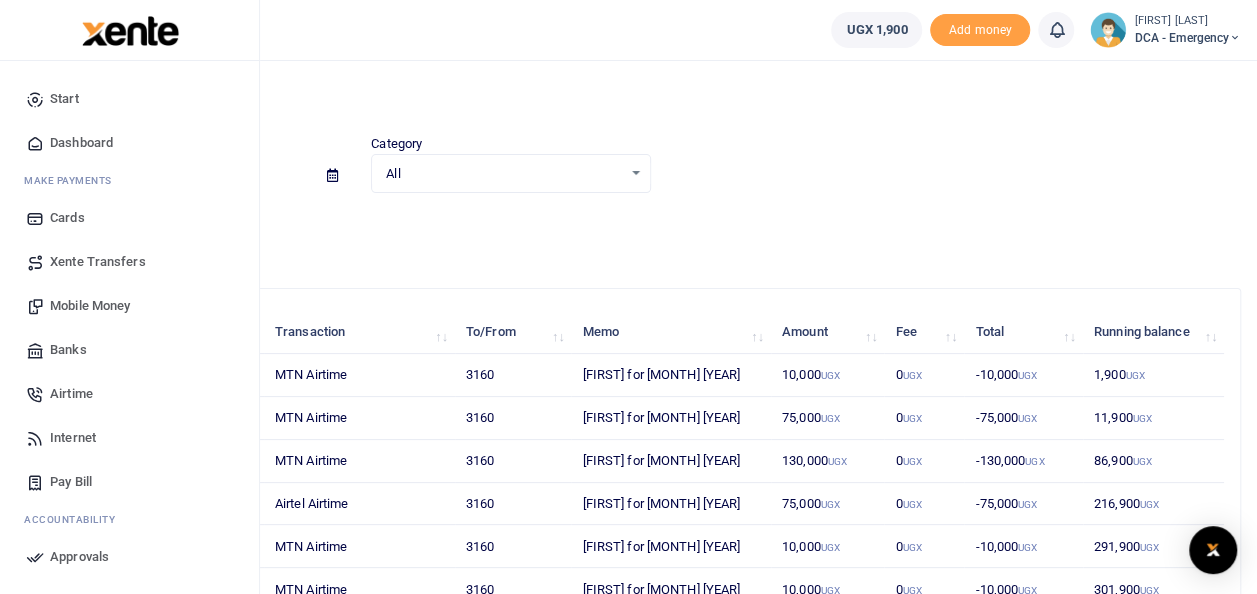click on "Approvals" at bounding box center [79, 557] 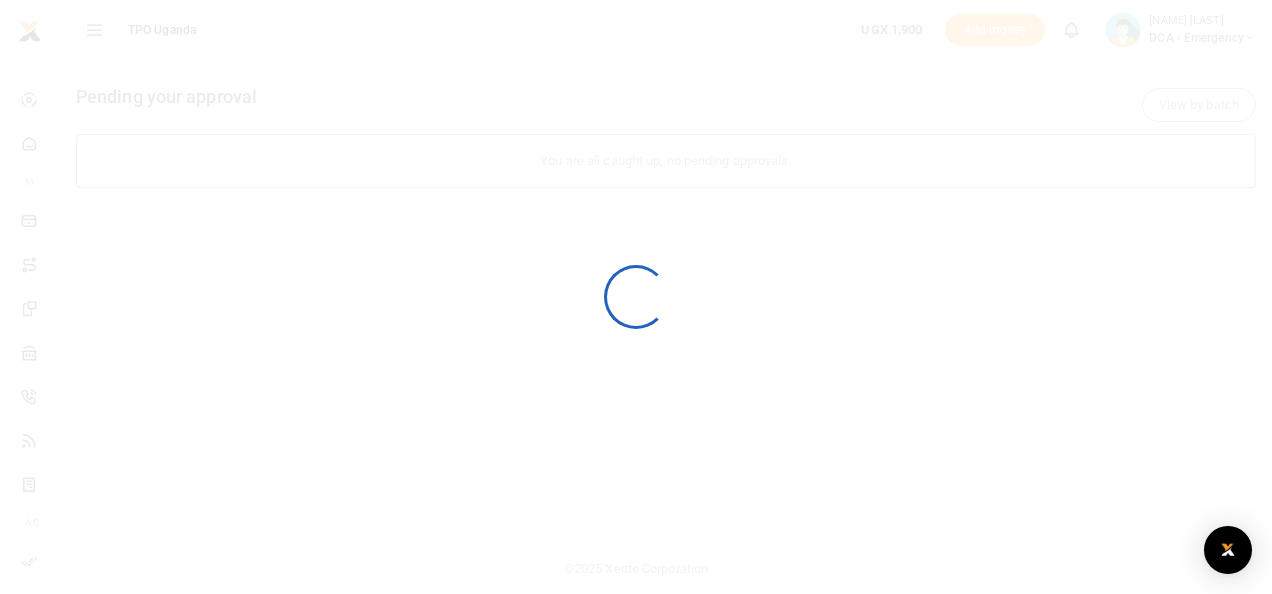 scroll, scrollTop: 0, scrollLeft: 0, axis: both 